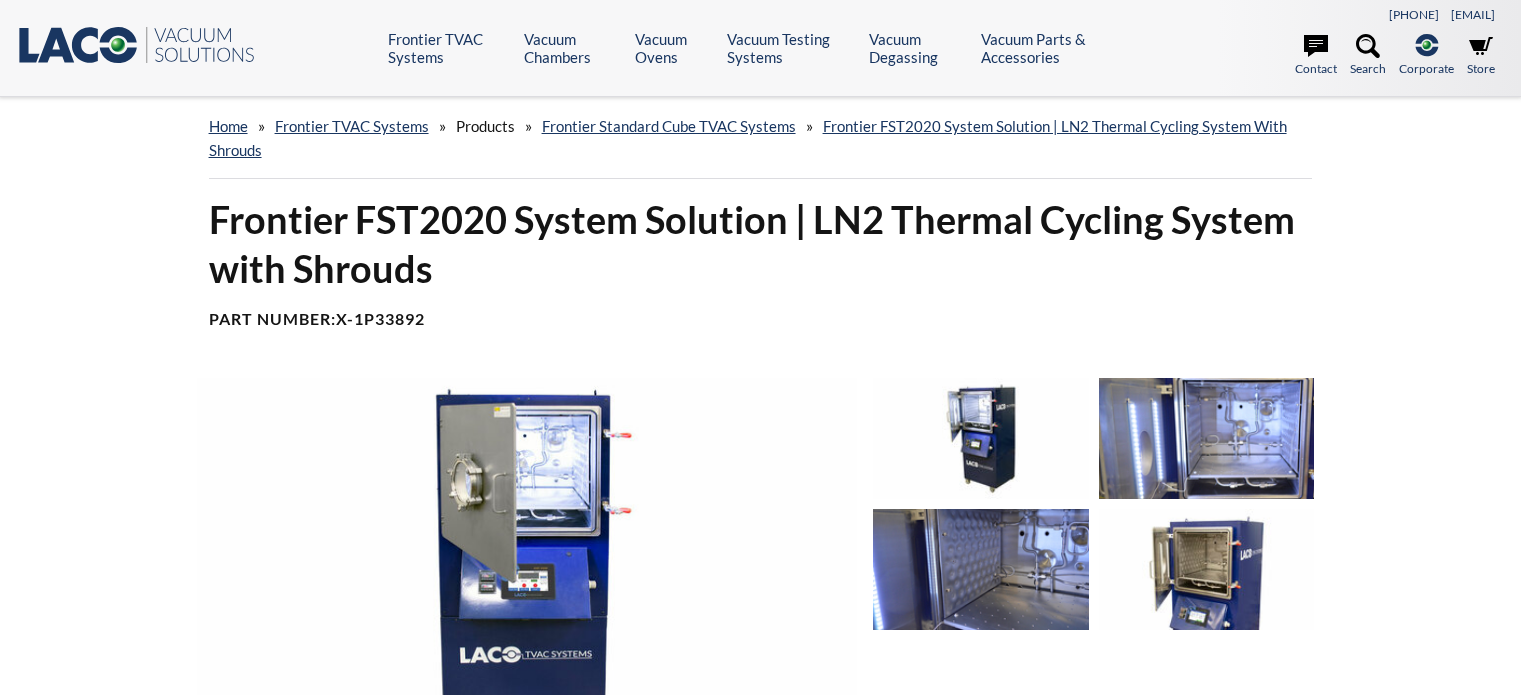 scroll, scrollTop: 0, scrollLeft: 0, axis: both 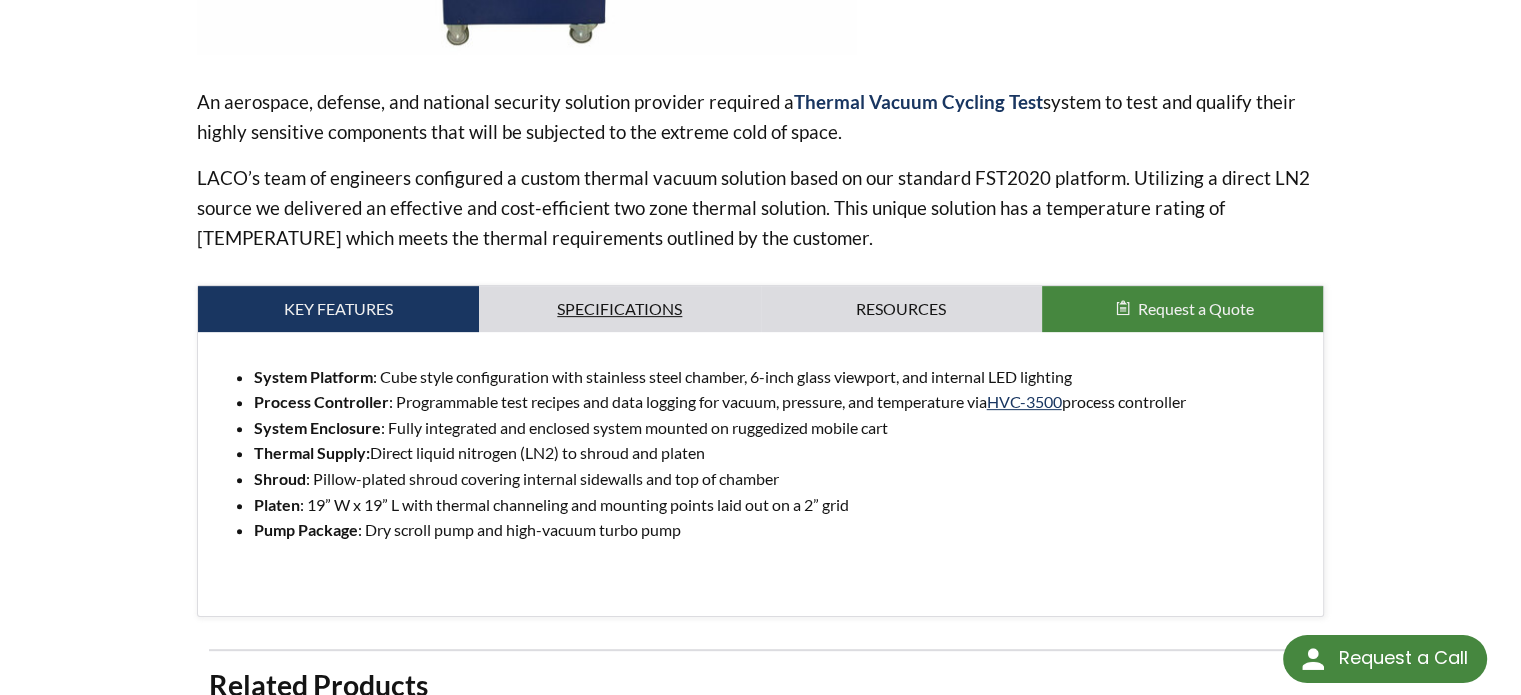 click on "Specifications" at bounding box center [338, 309] 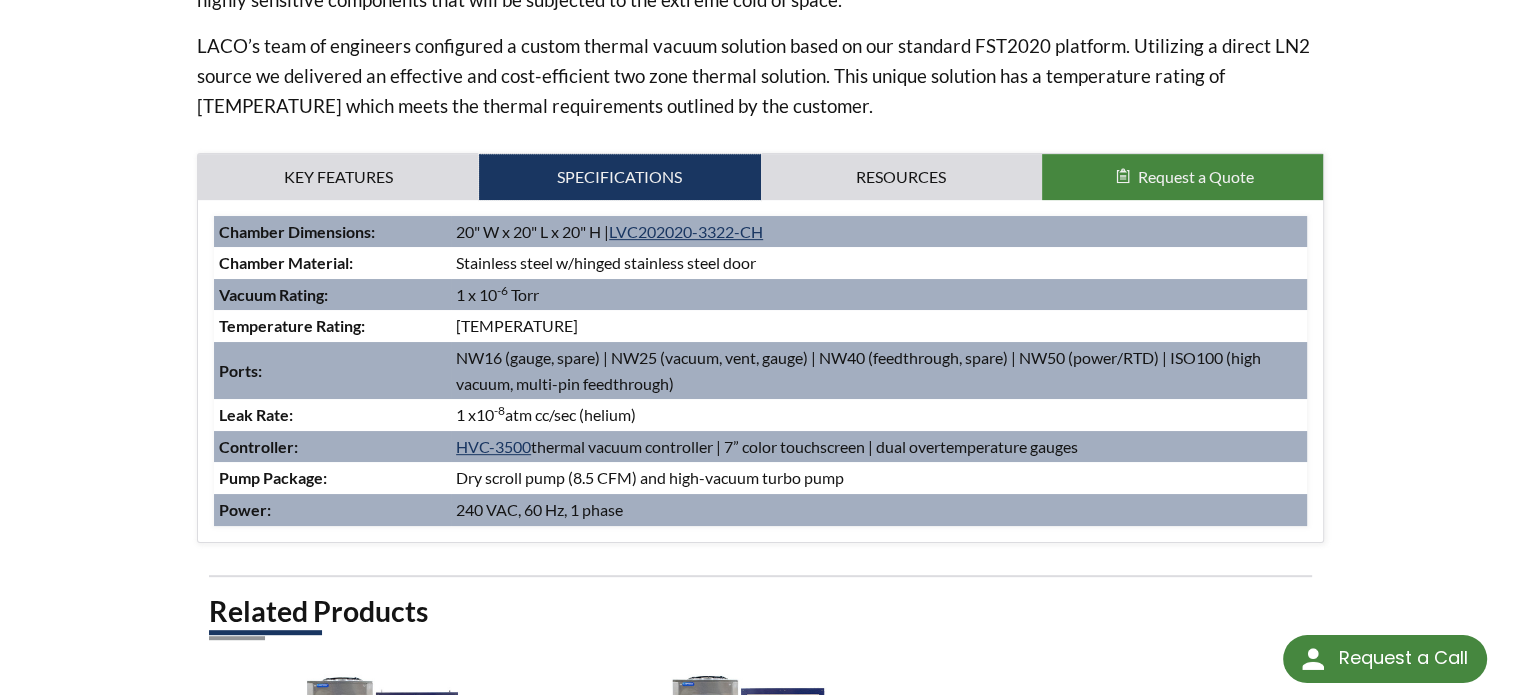 scroll, scrollTop: 829, scrollLeft: 0, axis: vertical 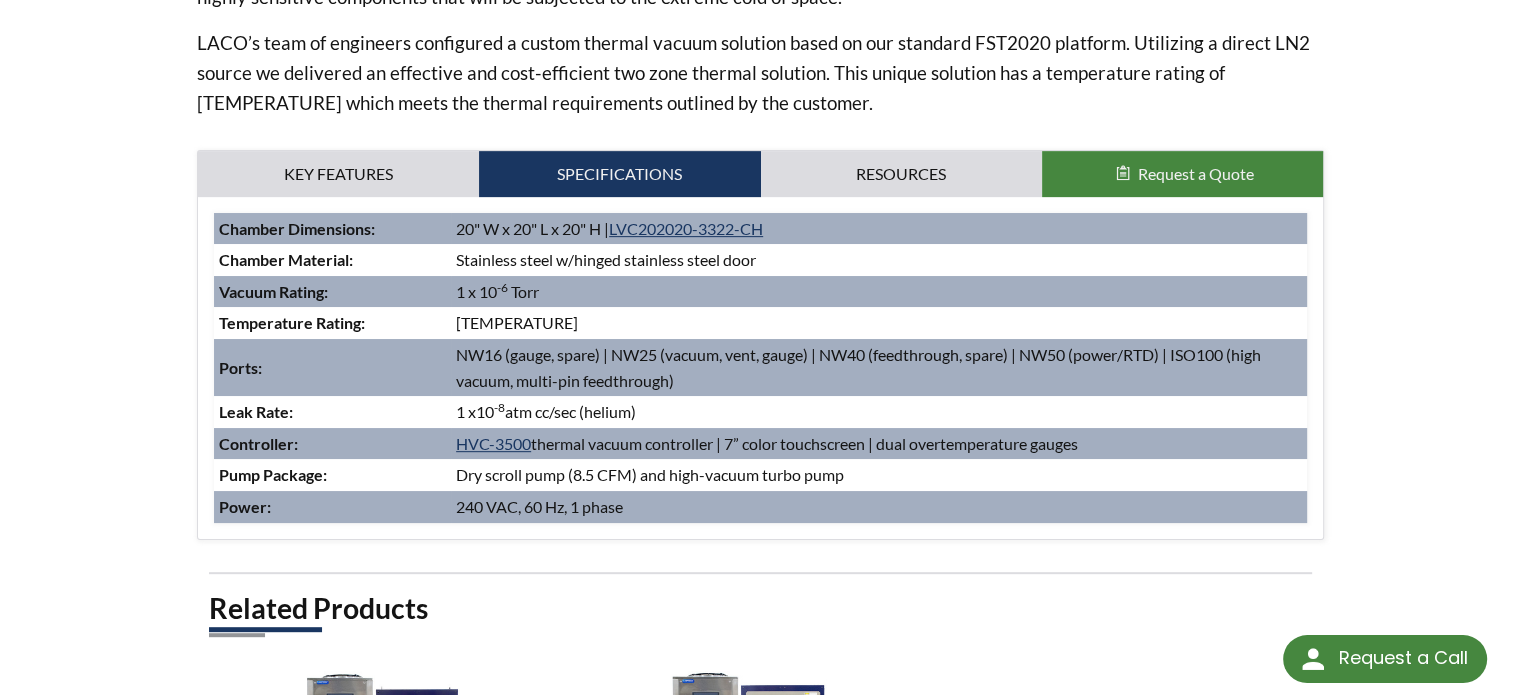 click on "Request a Quote" at bounding box center [1182, 174] 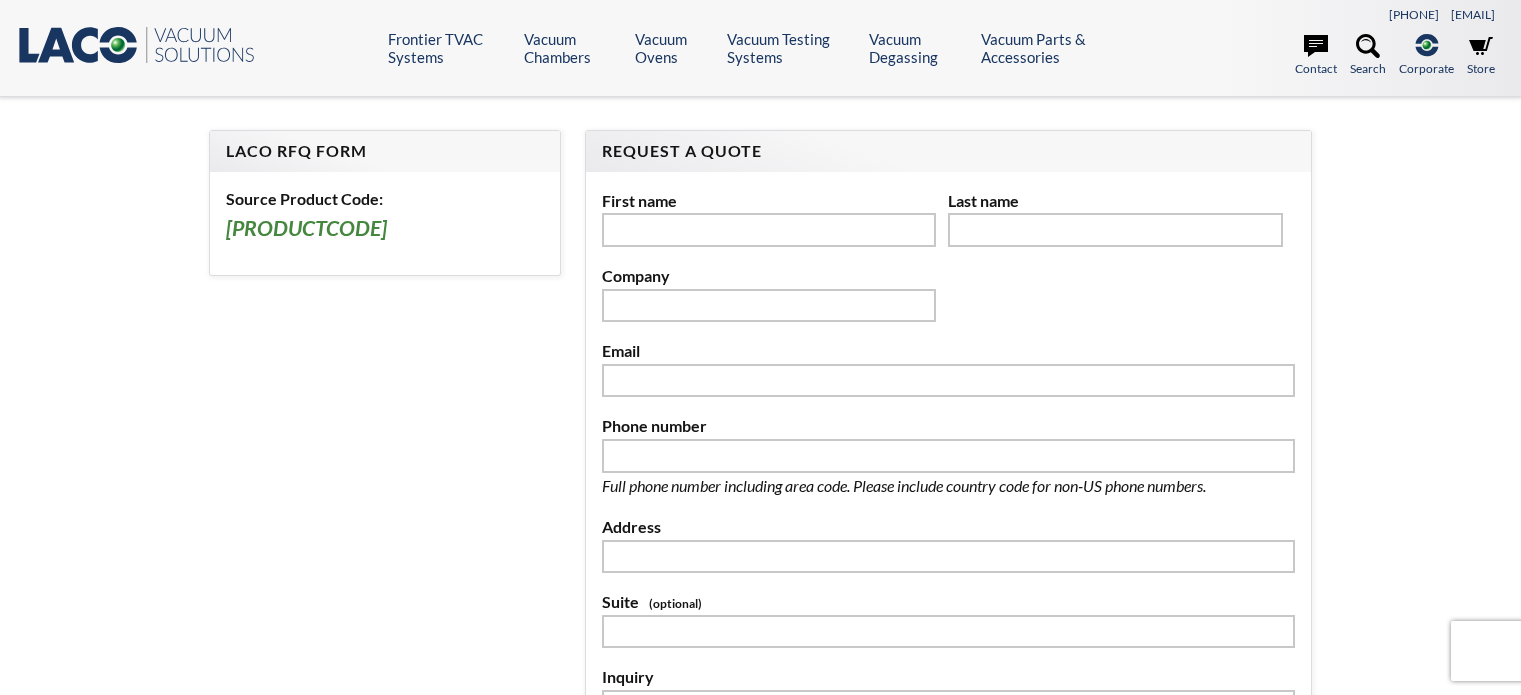 scroll, scrollTop: 0, scrollLeft: 0, axis: both 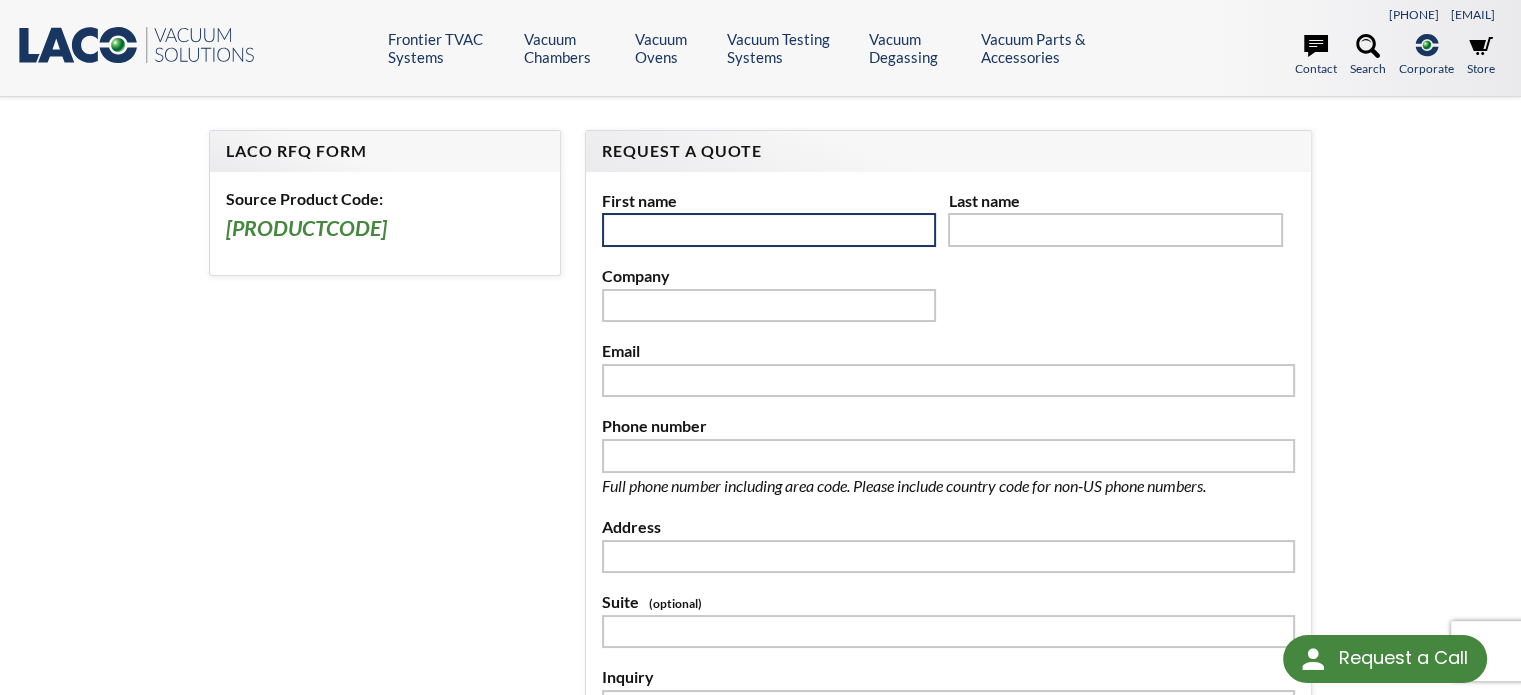 click at bounding box center [769, 230] 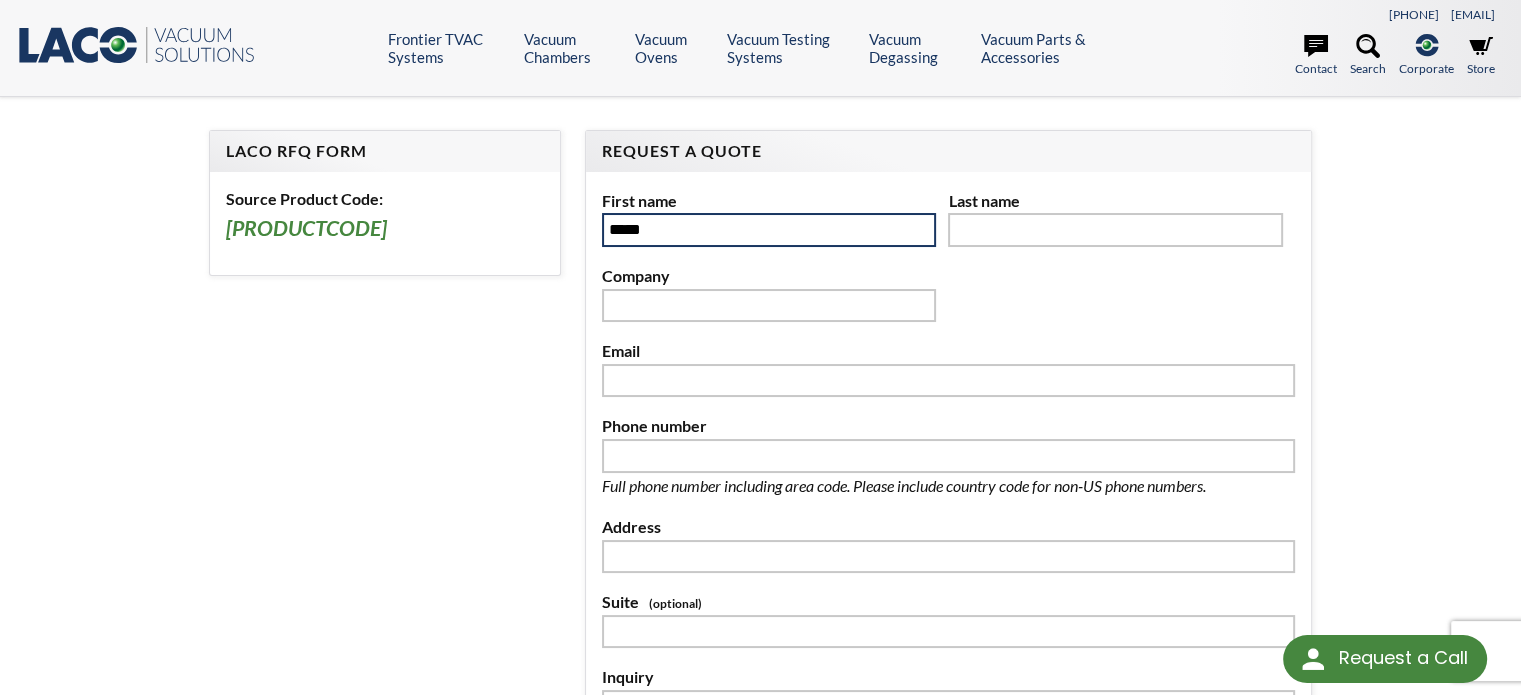 type on "******" 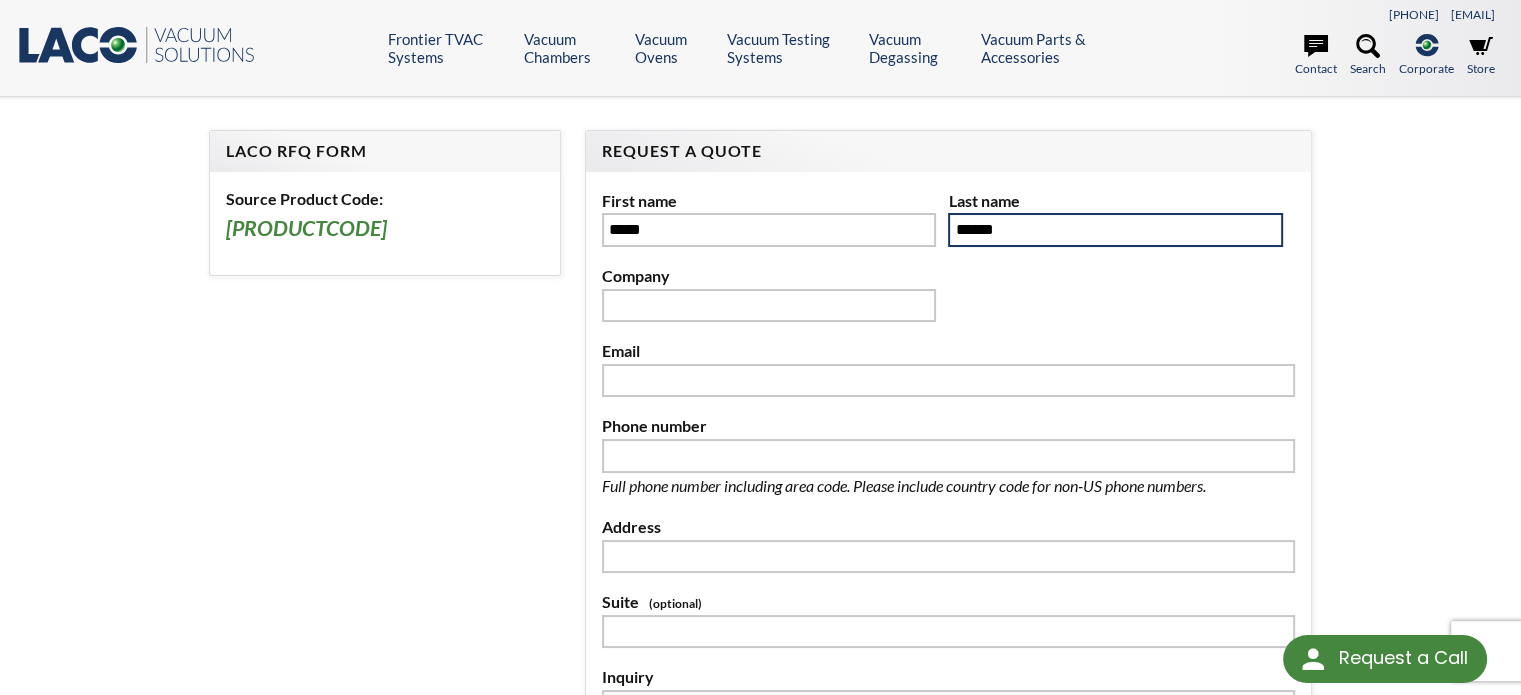 type on "**********" 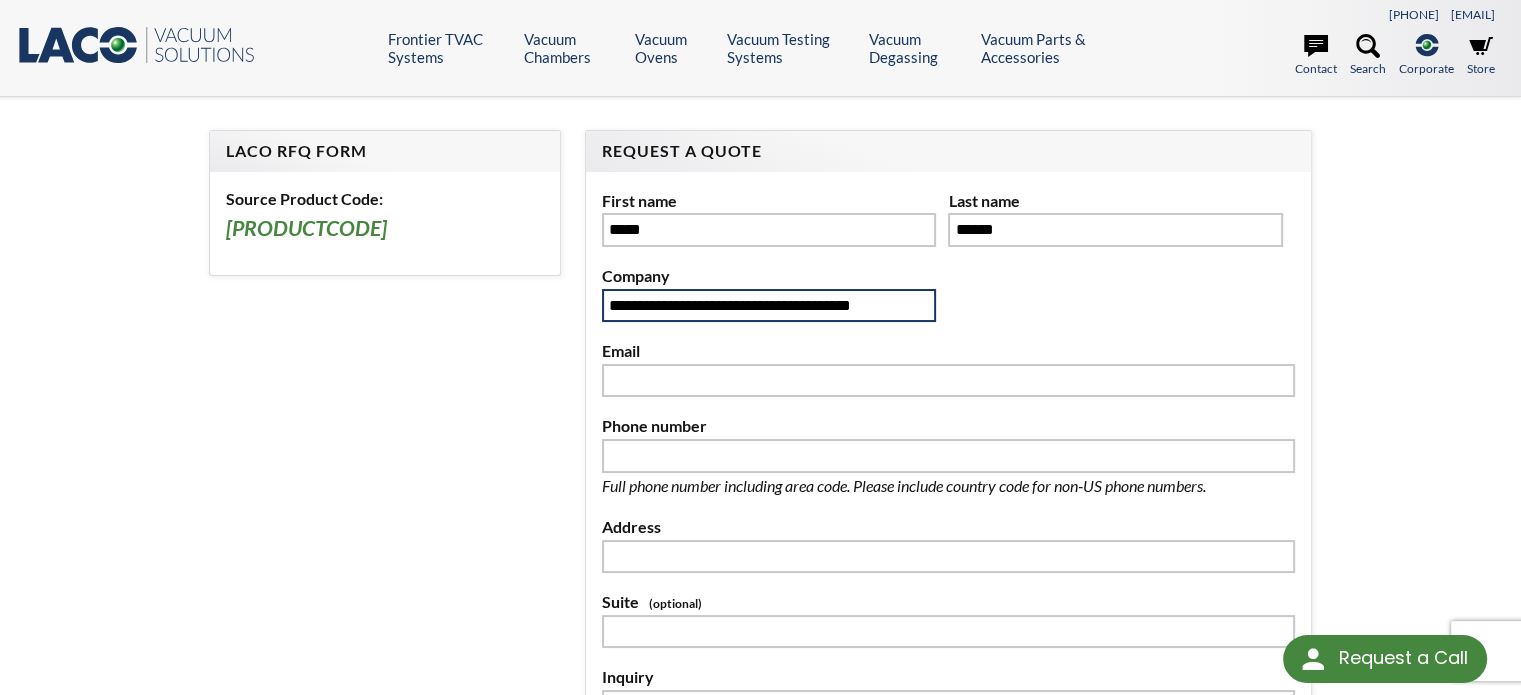 type on "**********" 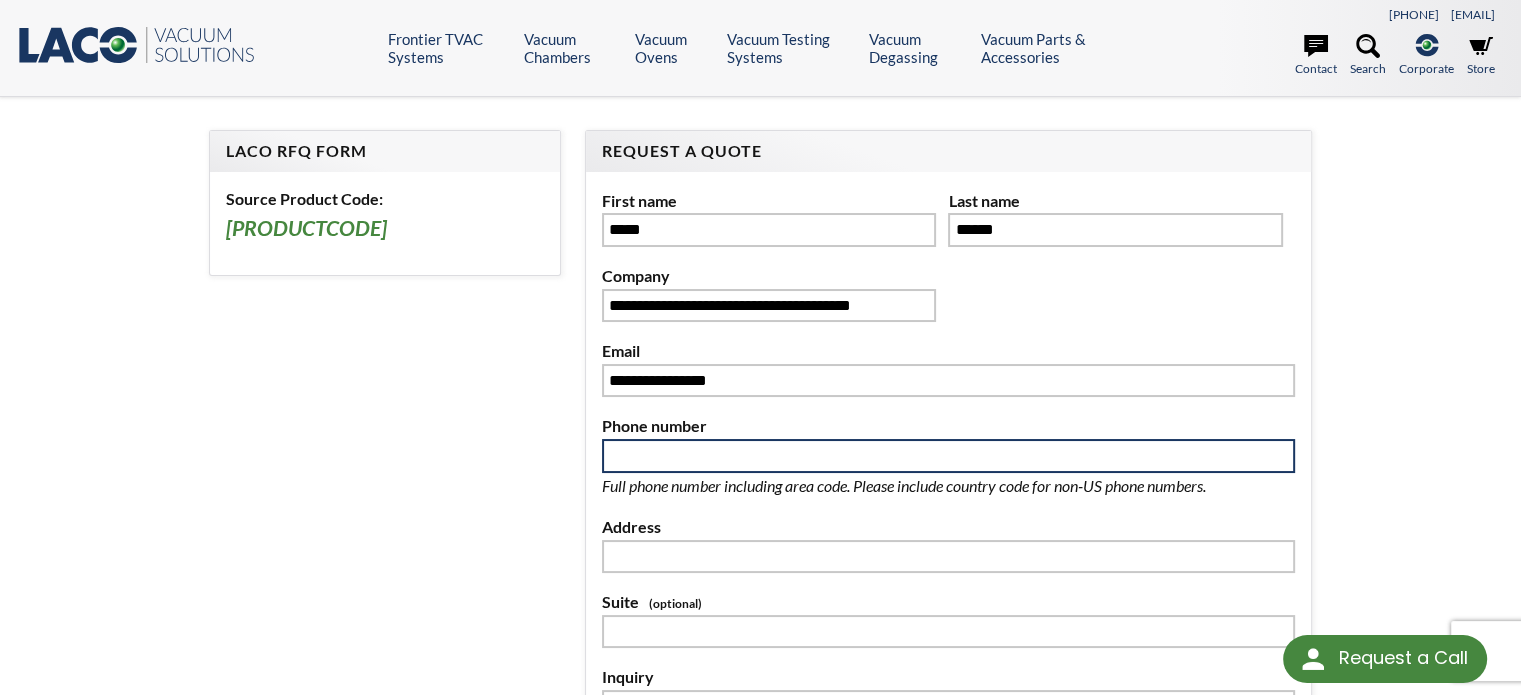 type on "**********" 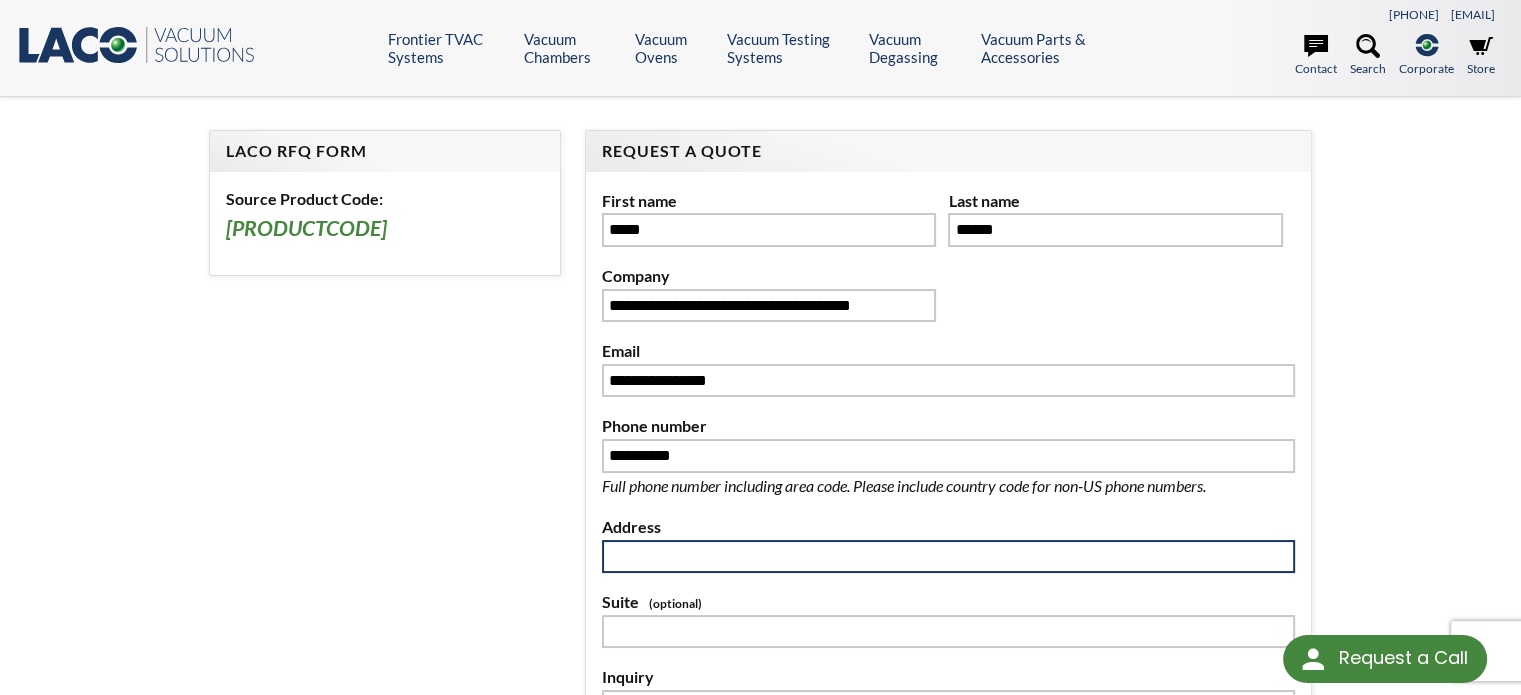 type on "**********" 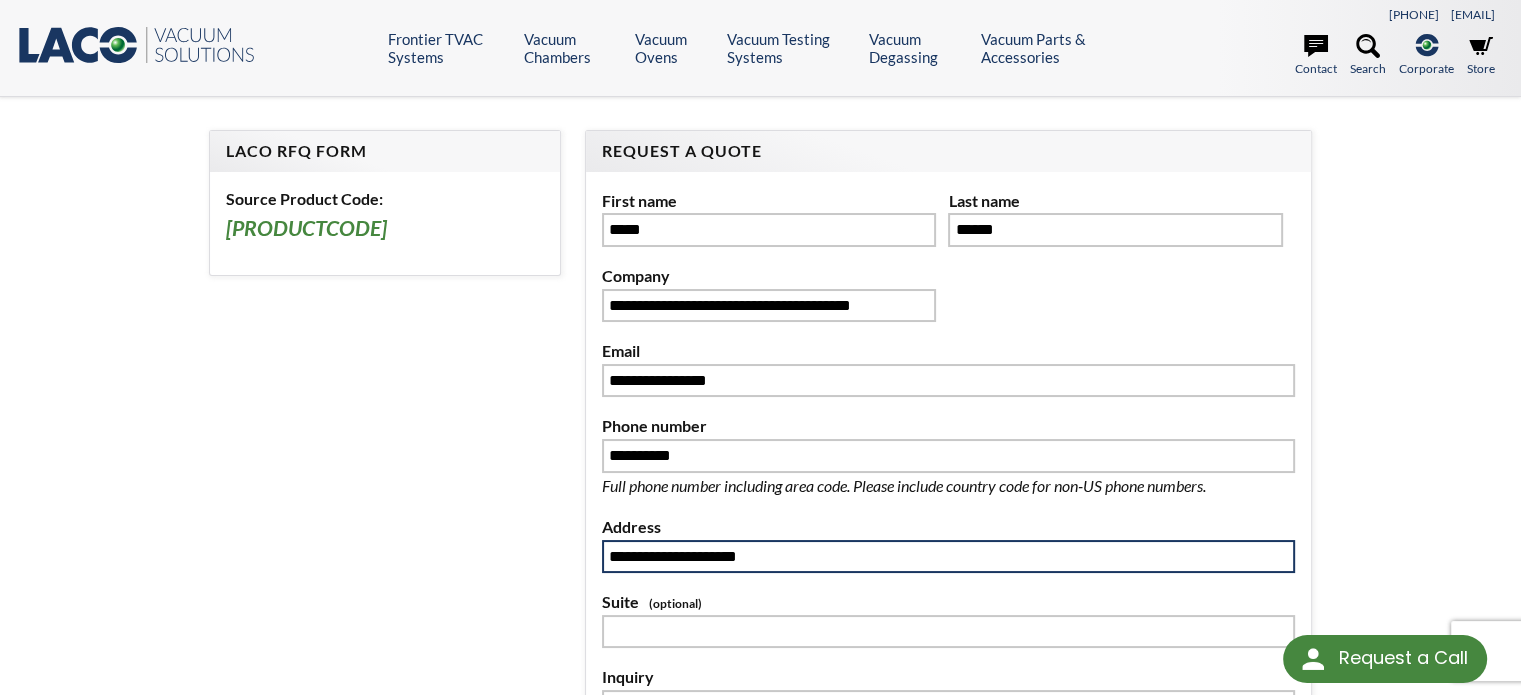 type on "****" 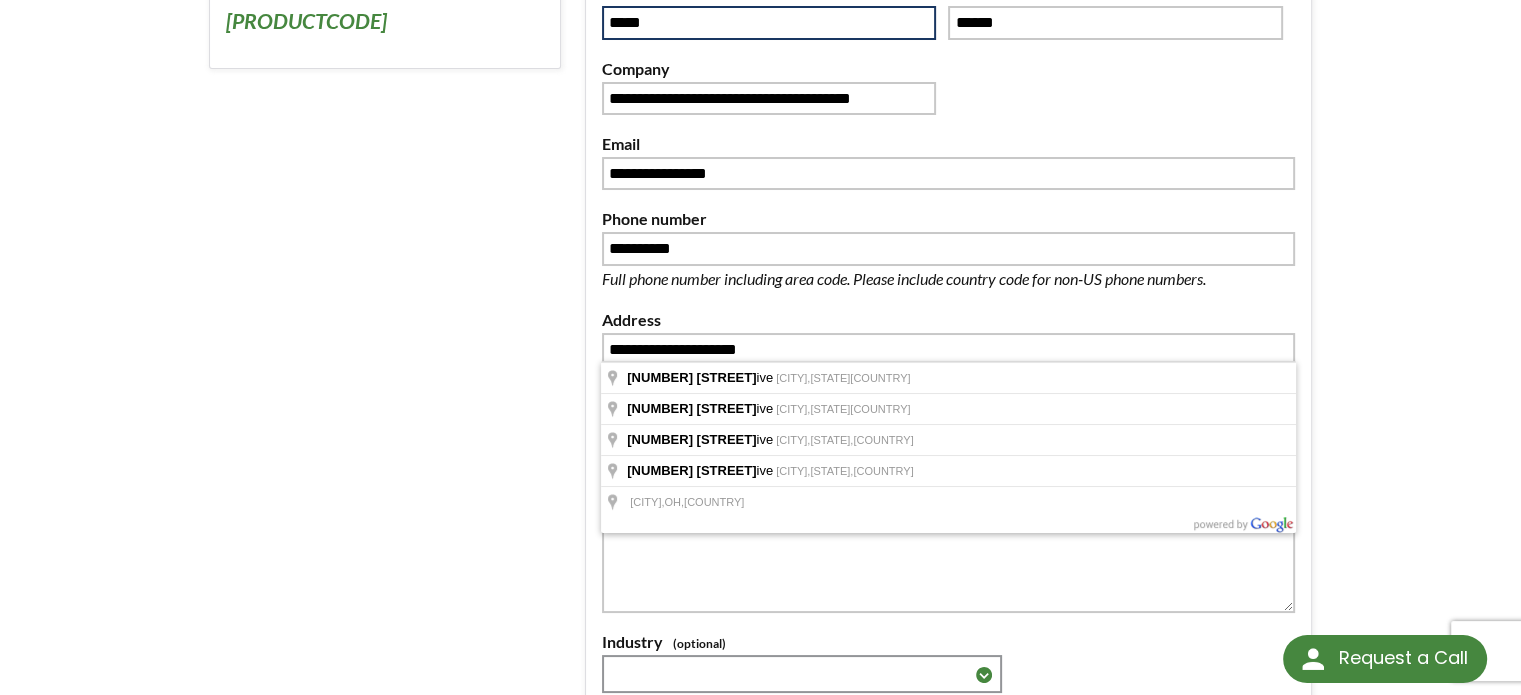 scroll, scrollTop: 208, scrollLeft: 0, axis: vertical 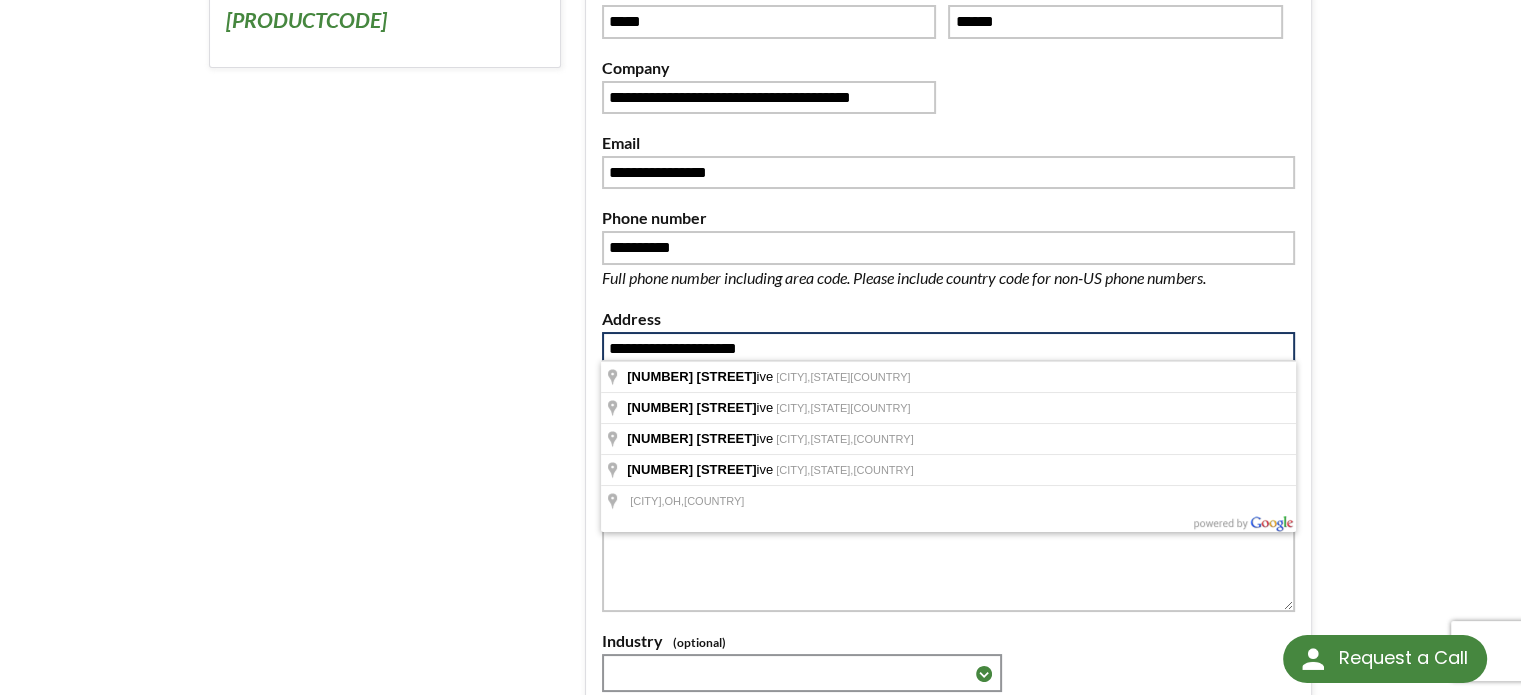 click on "**********" at bounding box center [949, 349] 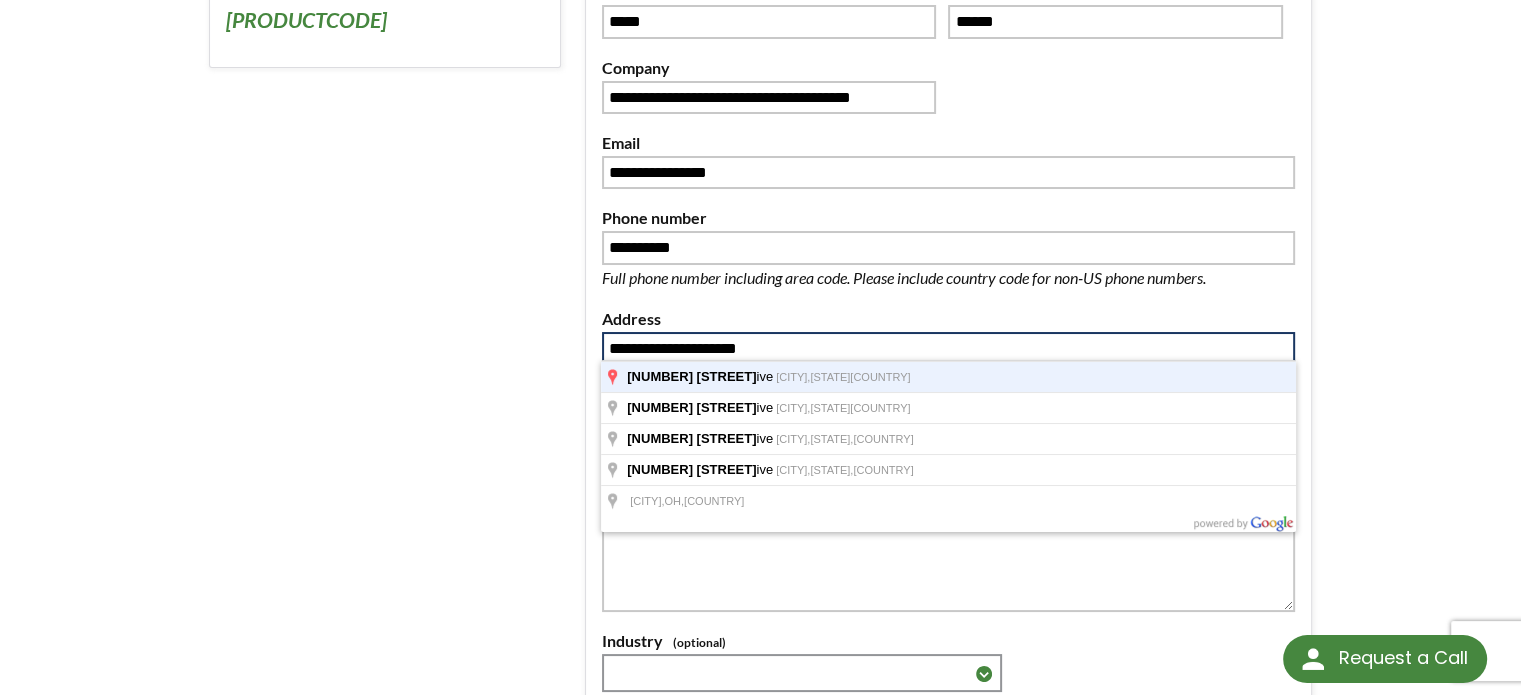 click on "5523 Research Park Dr ive Halethorpe,  MD,  USA" at bounding box center [948, 376] 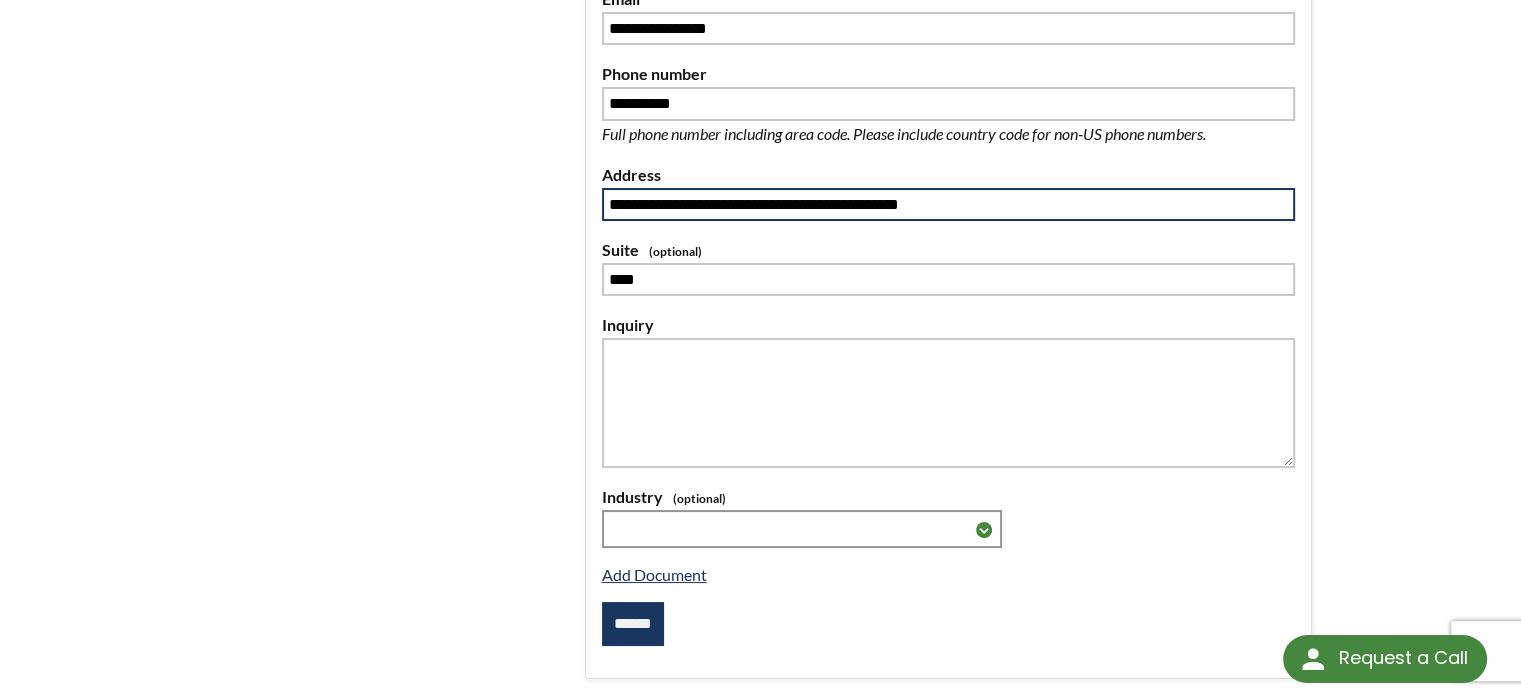 scroll, scrollTop: 356, scrollLeft: 0, axis: vertical 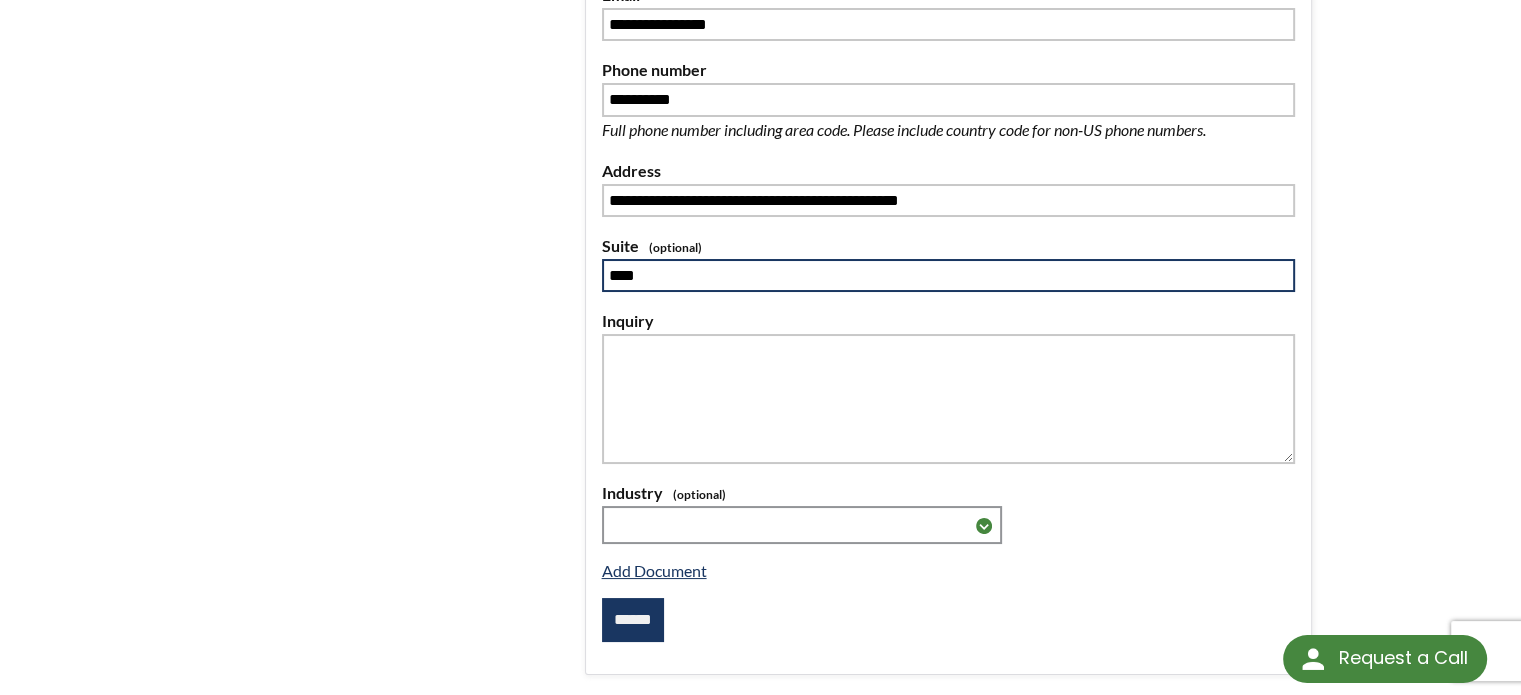drag, startPoint x: 665, startPoint y: 277, endPoint x: 632, endPoint y: 276, distance: 33.01515 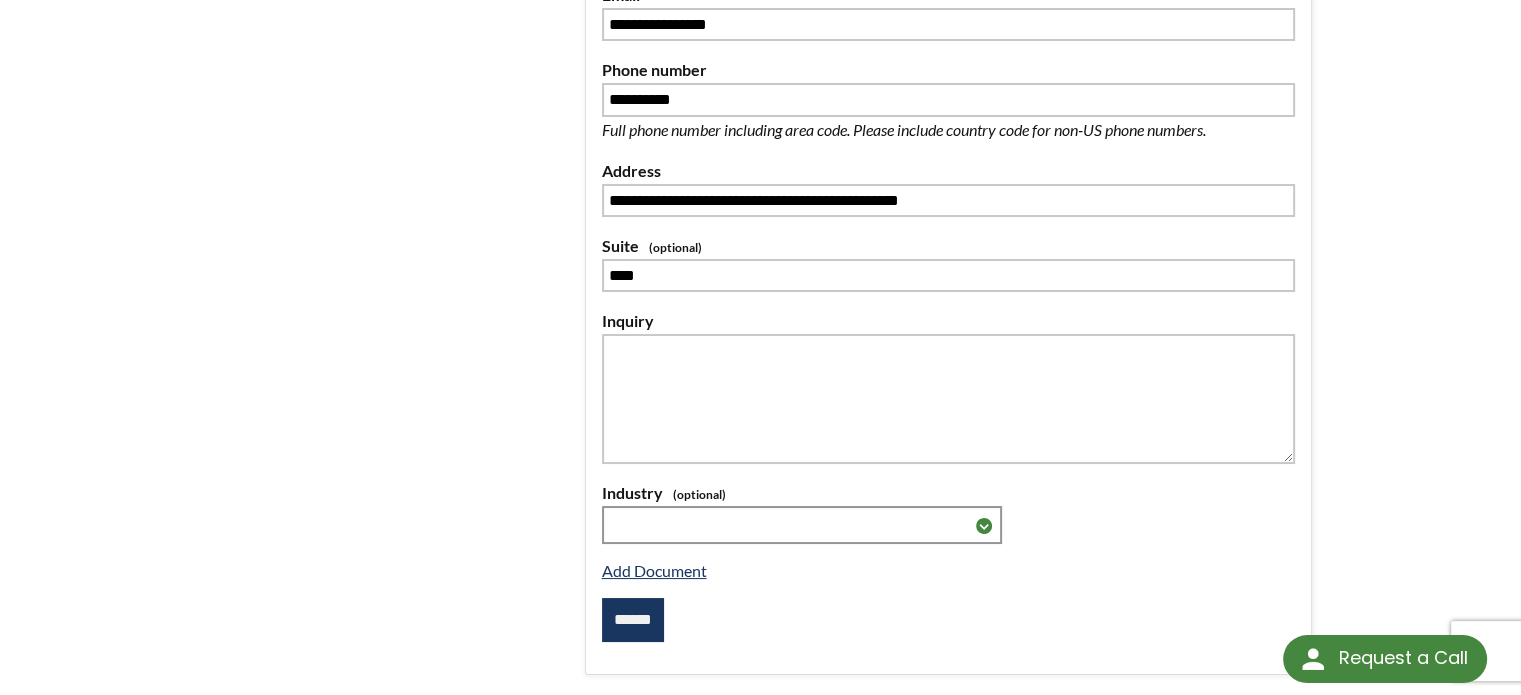 click on "**********" at bounding box center [761, 232] 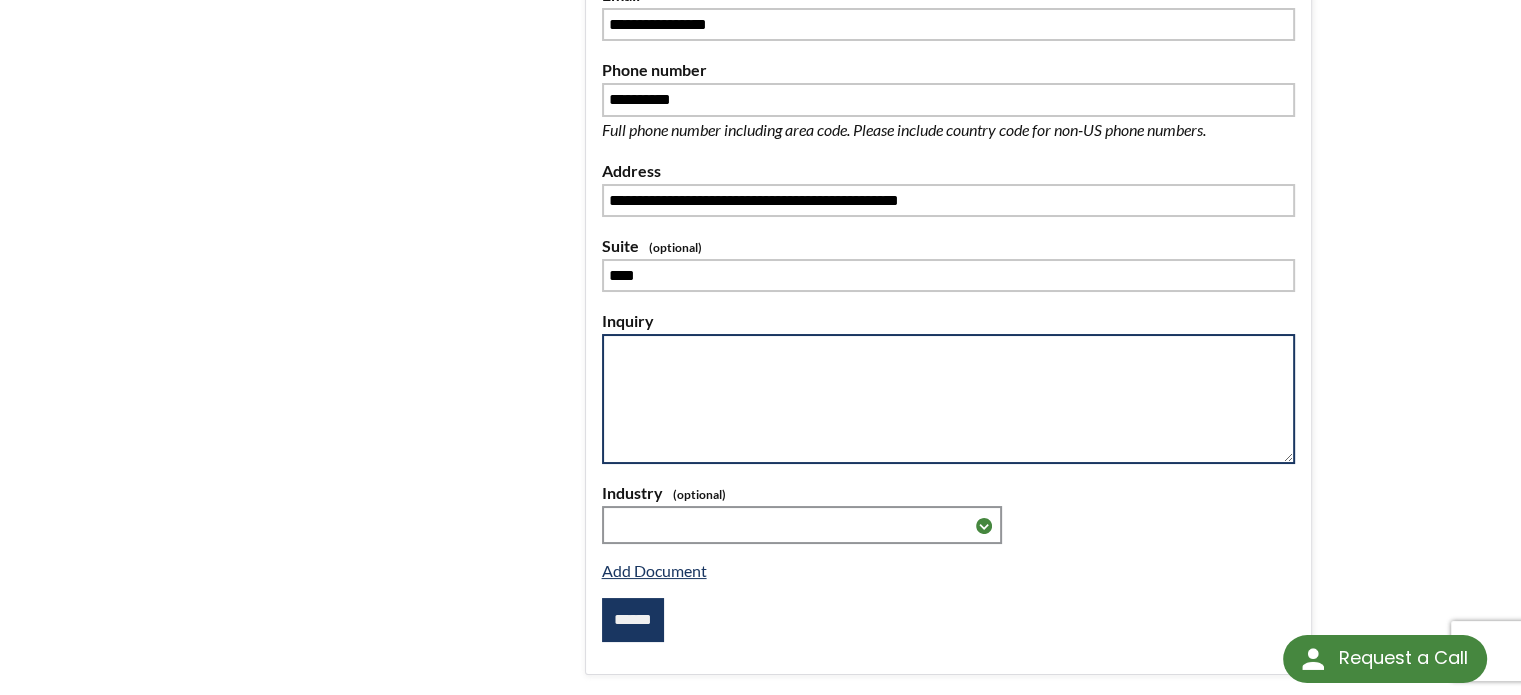 click at bounding box center [949, 399] 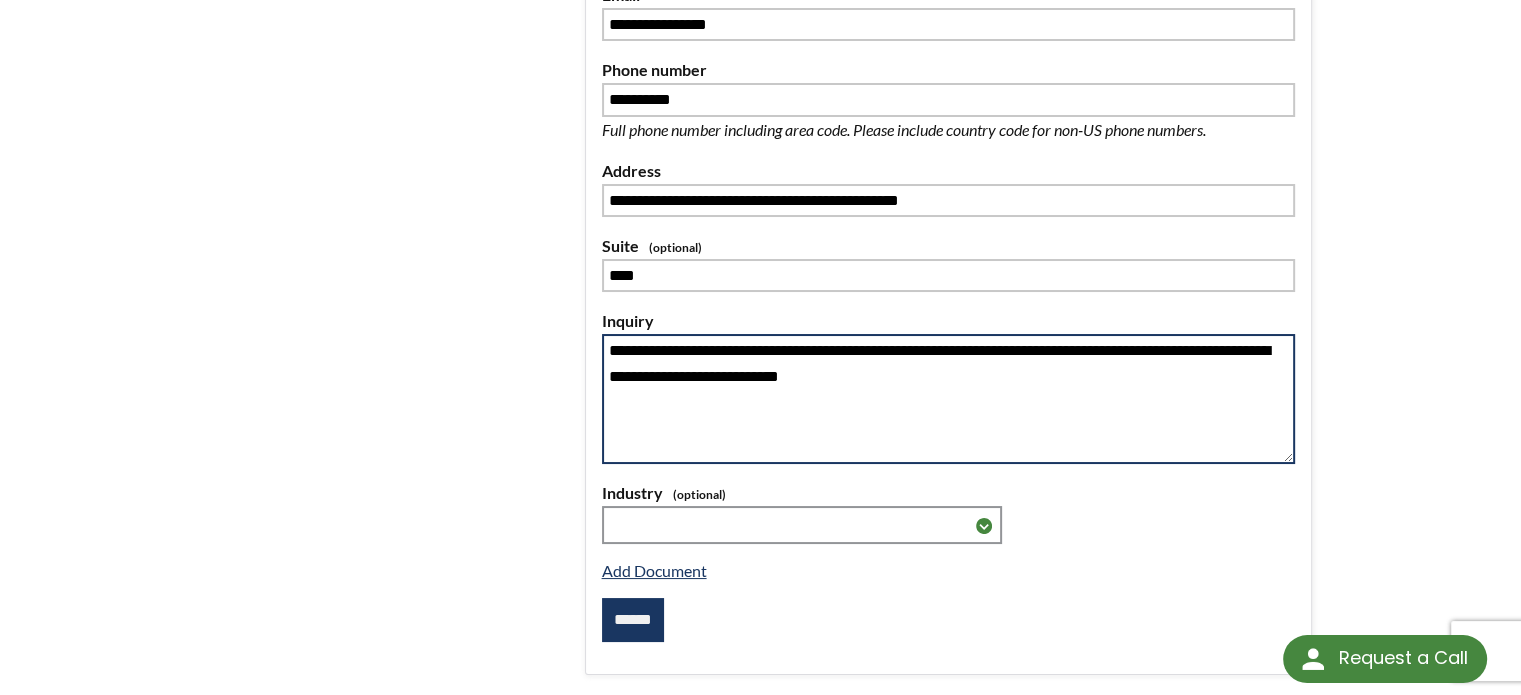 type on "**********" 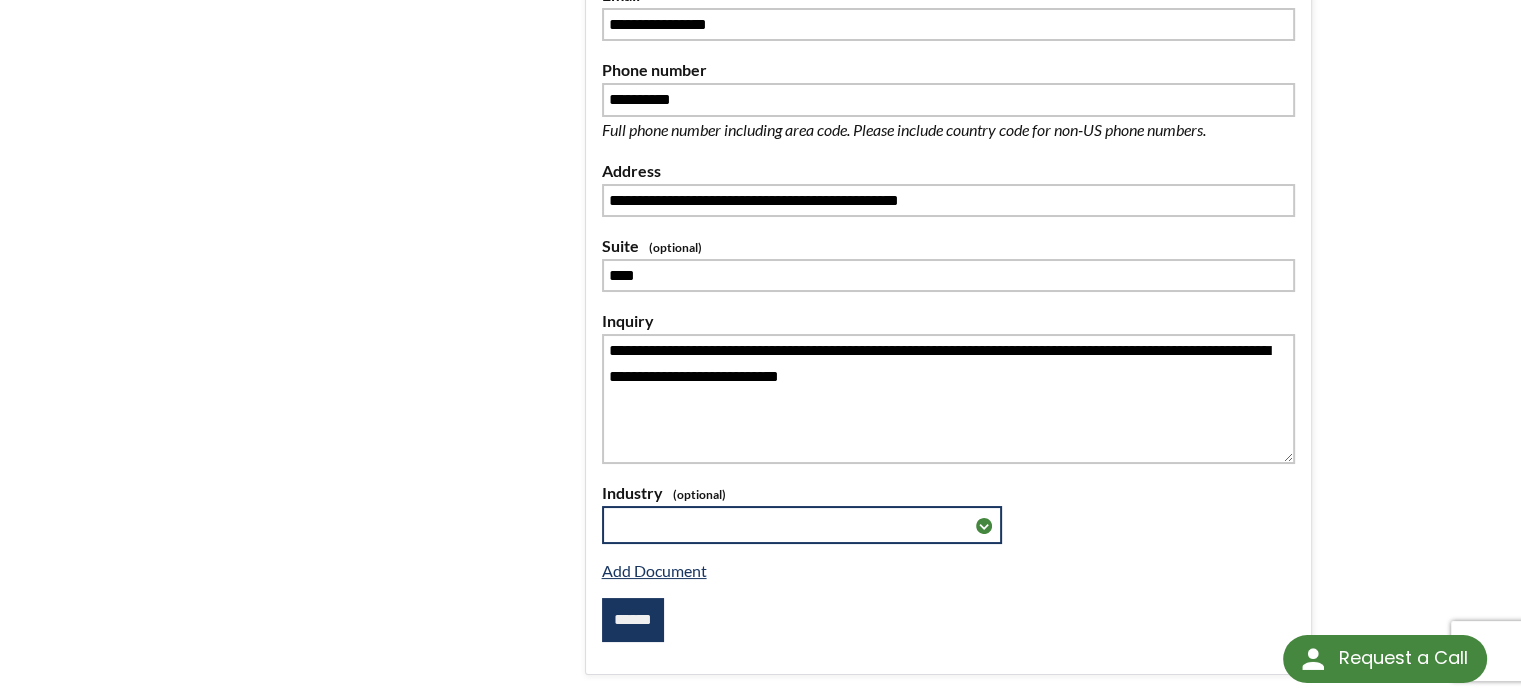 click on "**********" at bounding box center (802, 525) 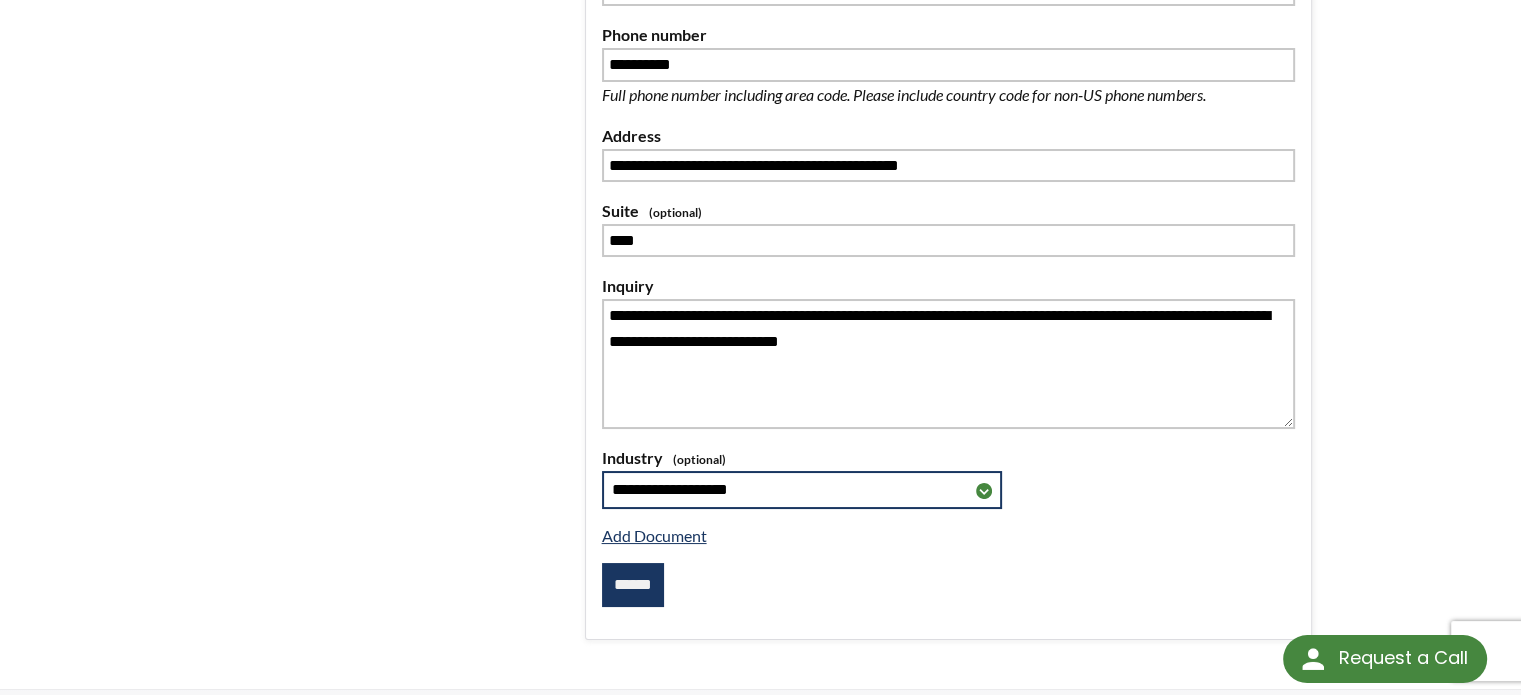 scroll, scrollTop: 411, scrollLeft: 0, axis: vertical 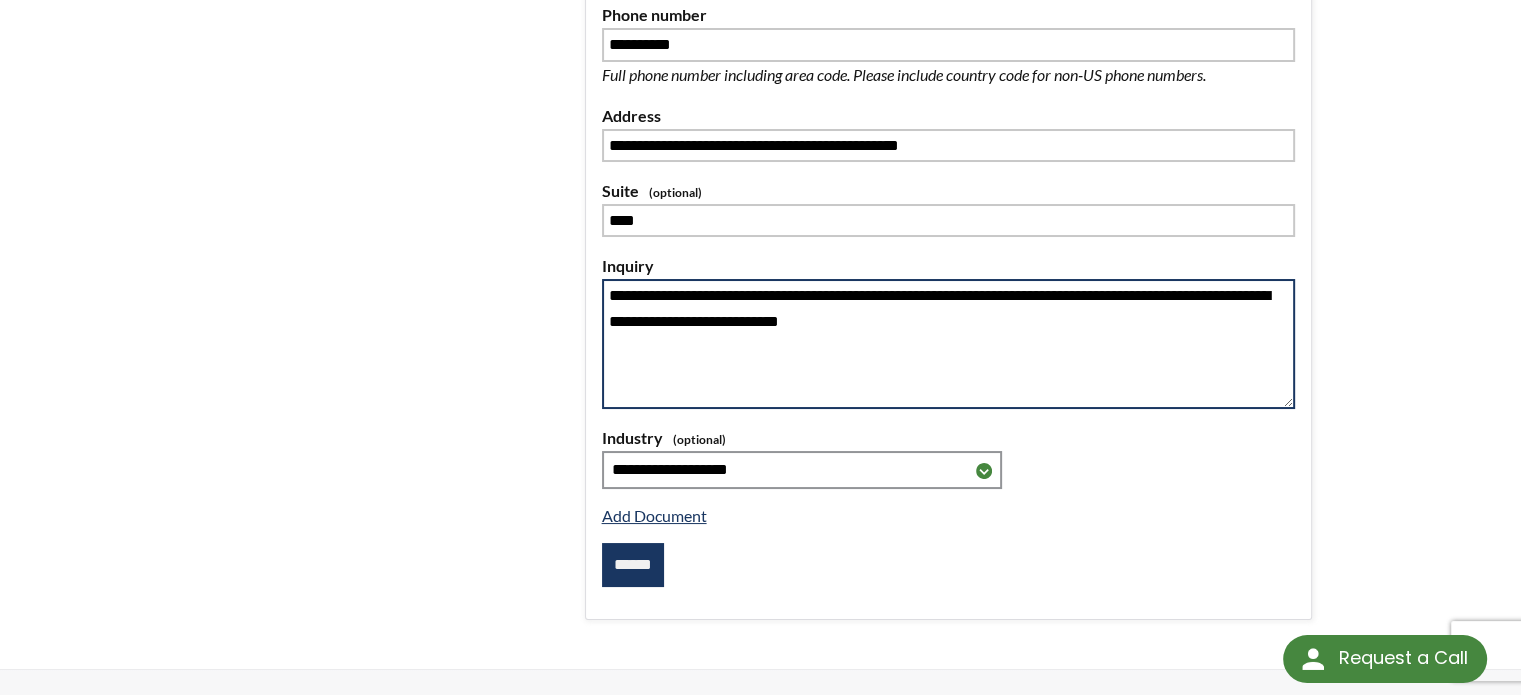 drag, startPoint x: 996, startPoint y: 322, endPoint x: 954, endPoint y: 321, distance: 42.0119 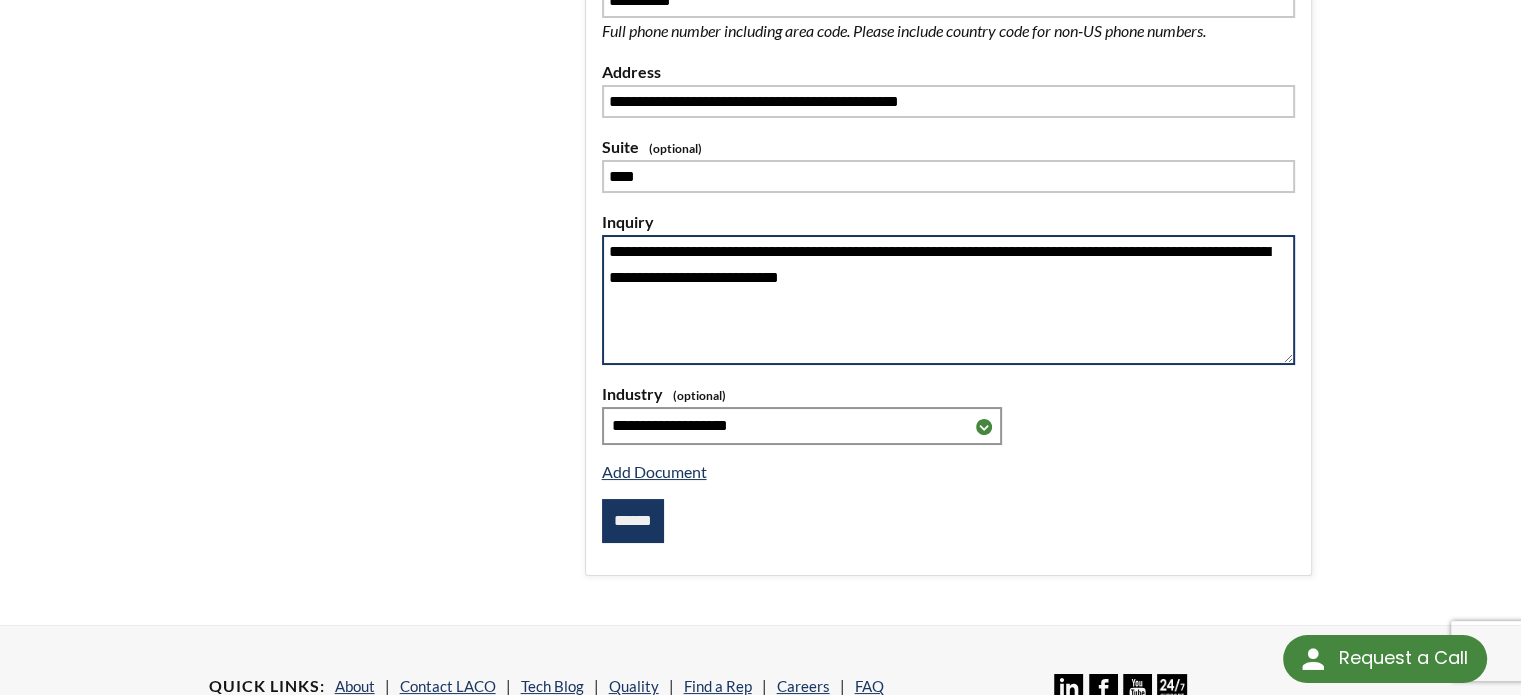 scroll, scrollTop: 444, scrollLeft: 0, axis: vertical 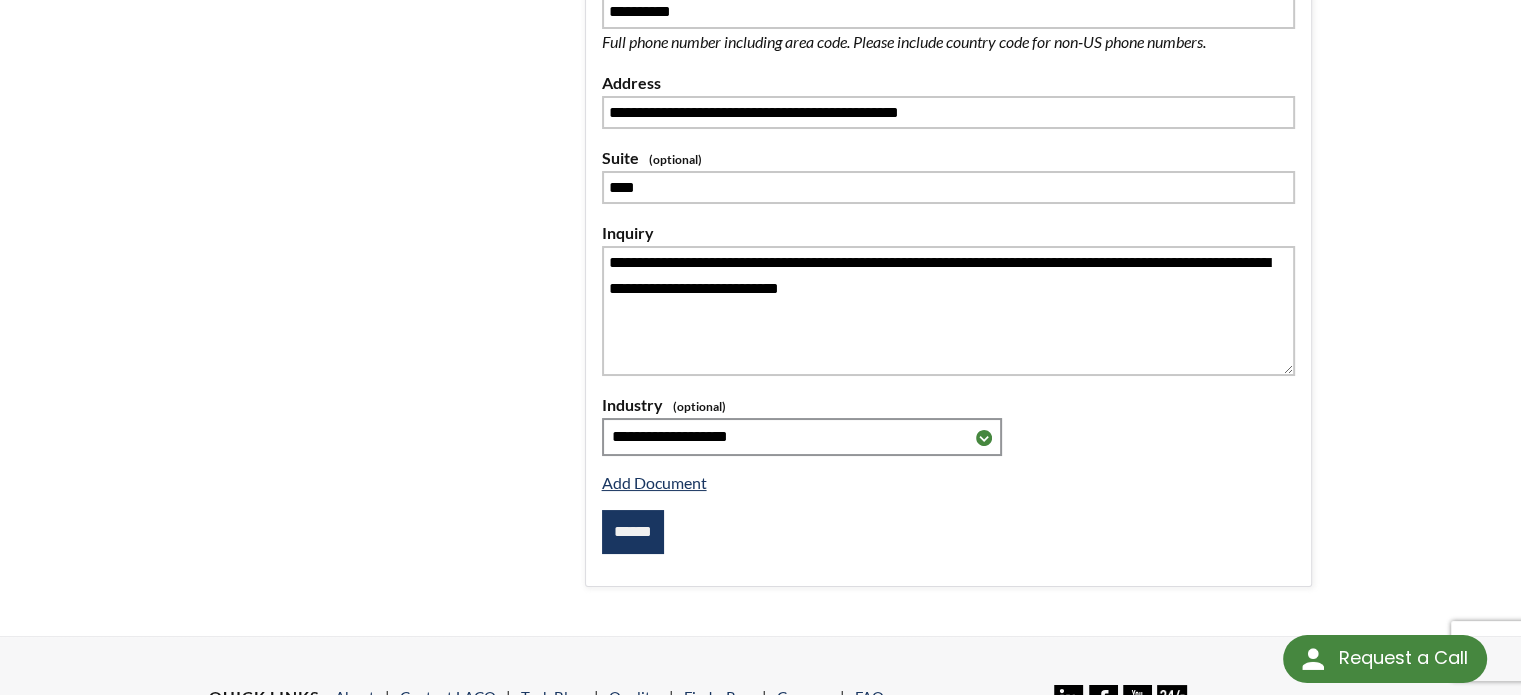 click on "******" at bounding box center [633, 532] 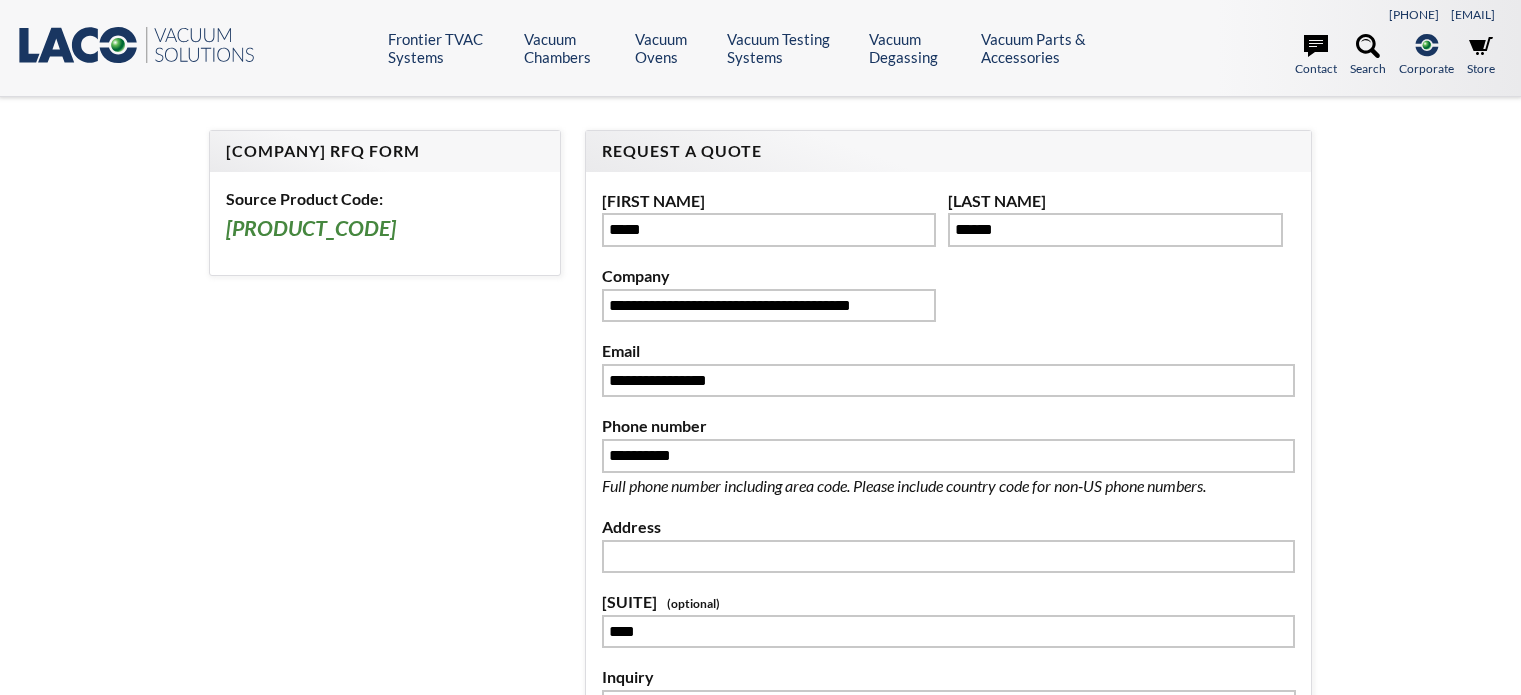 scroll, scrollTop: 0, scrollLeft: 0, axis: both 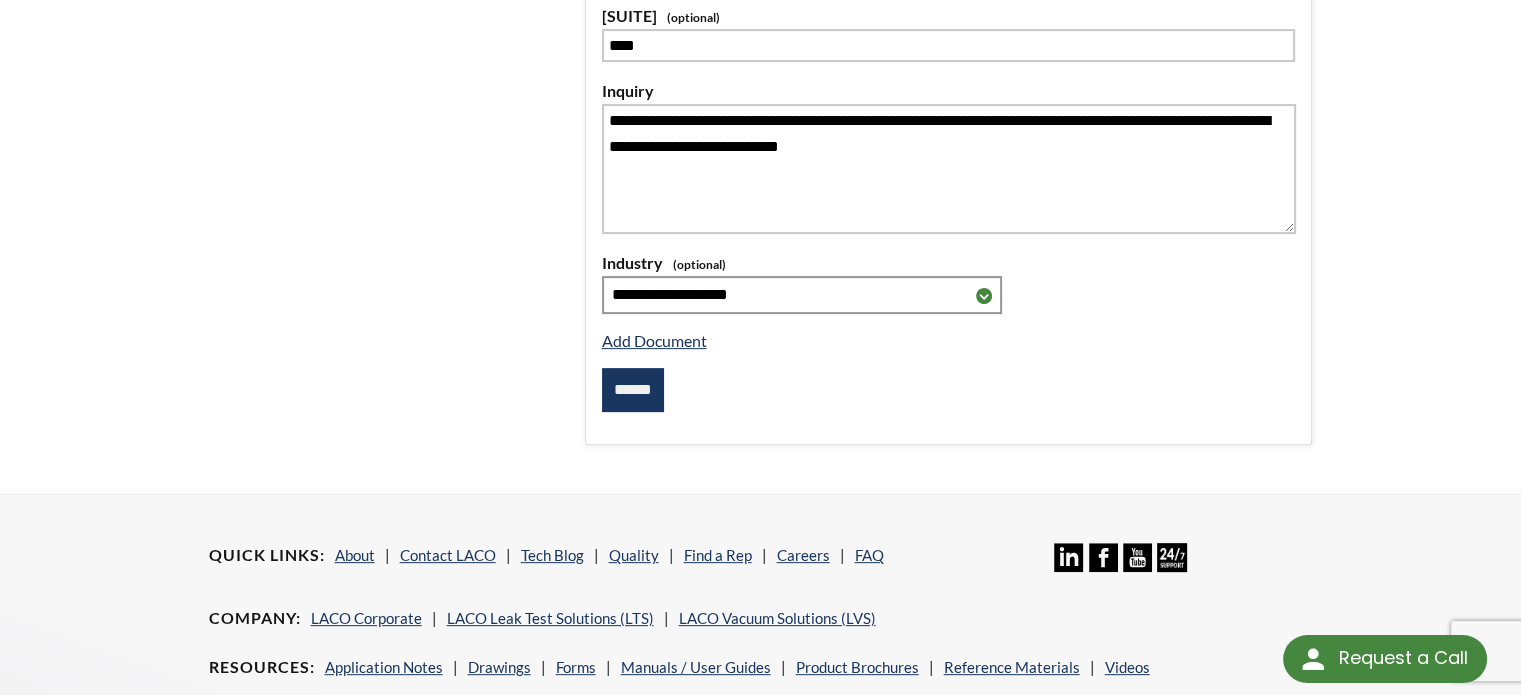 click on "******" at bounding box center (633, 390) 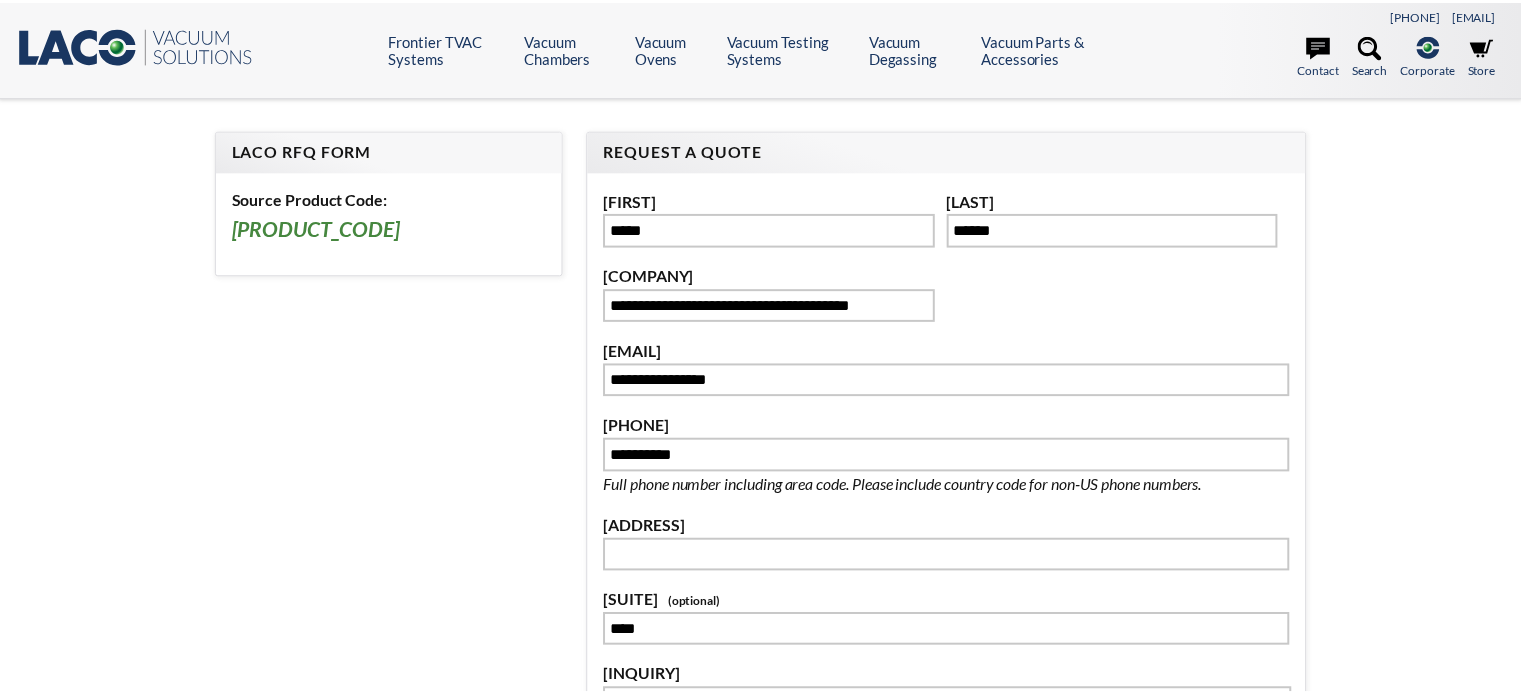 scroll, scrollTop: 0, scrollLeft: 0, axis: both 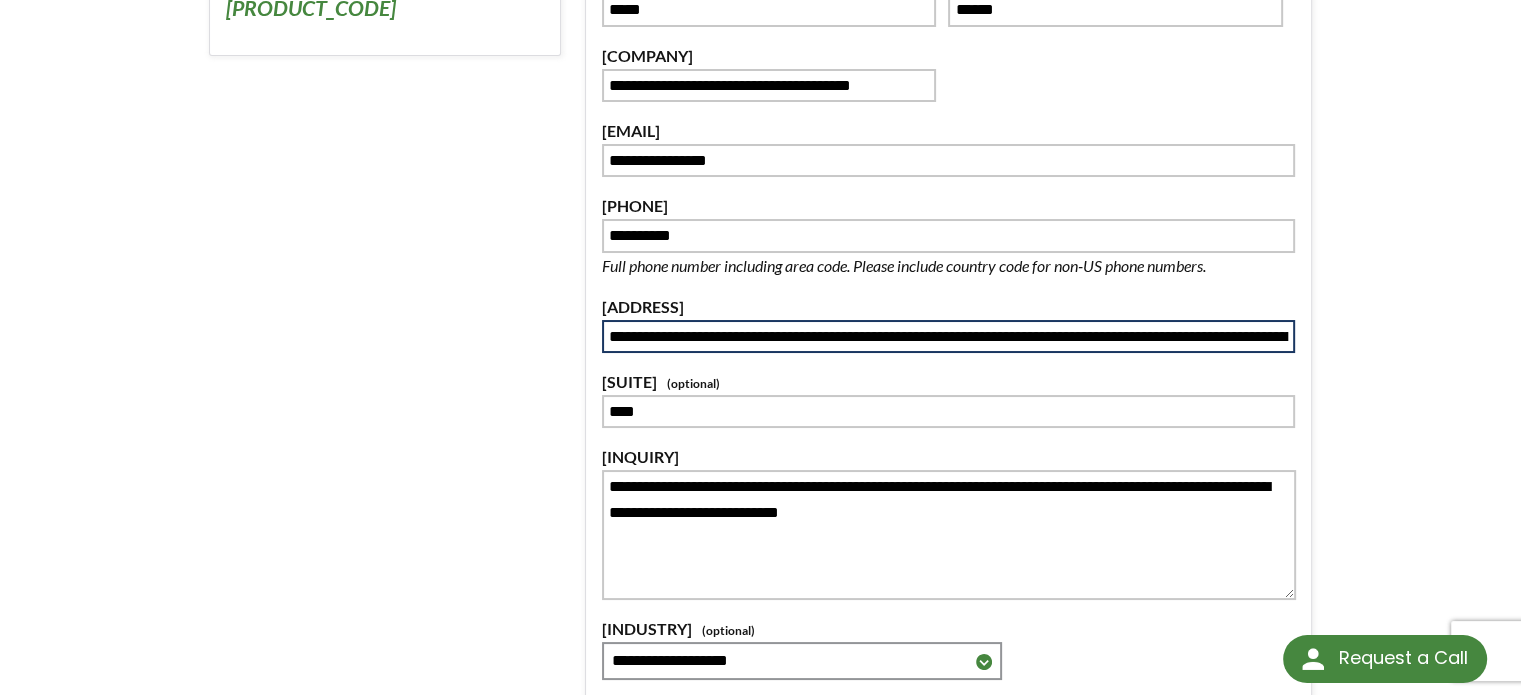 click at bounding box center [949, 337] 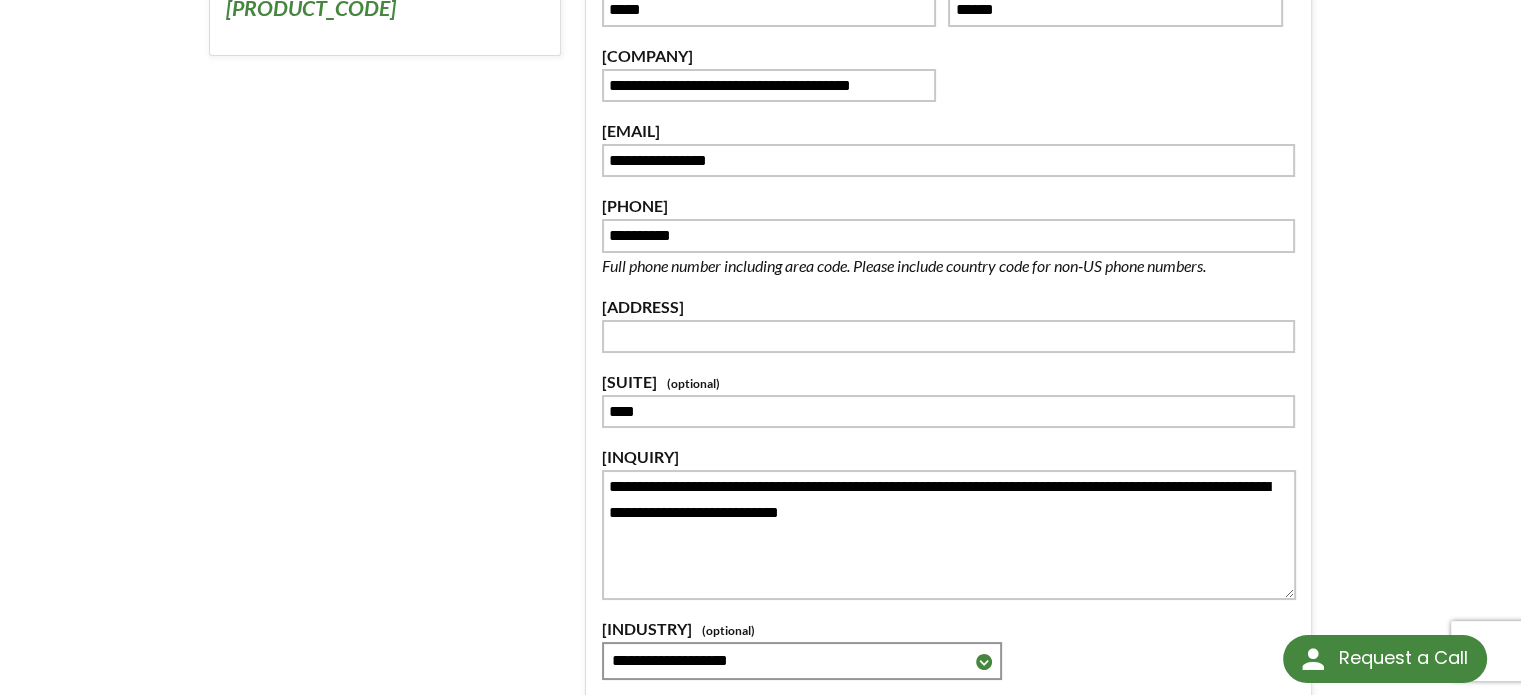 click on "**********" at bounding box center (761, 368) 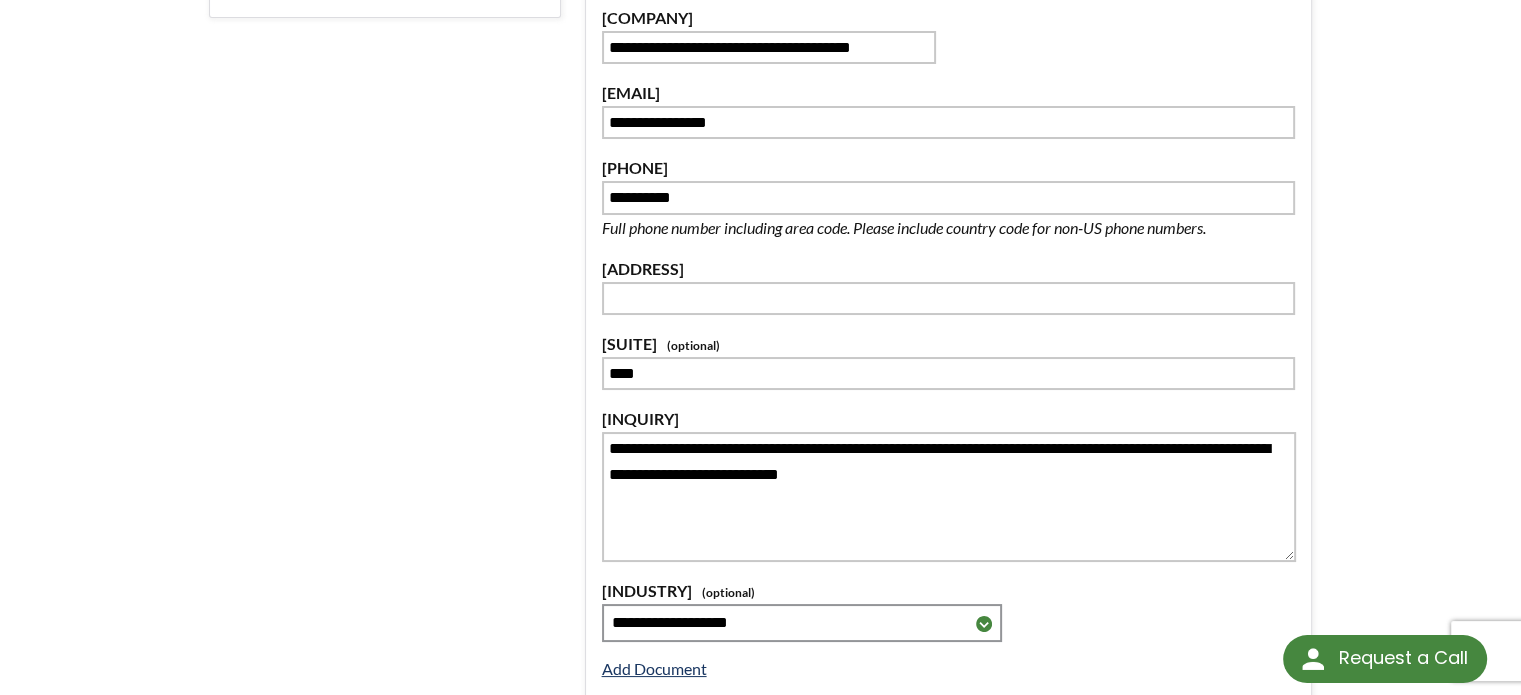 scroll, scrollTop: 254, scrollLeft: 0, axis: vertical 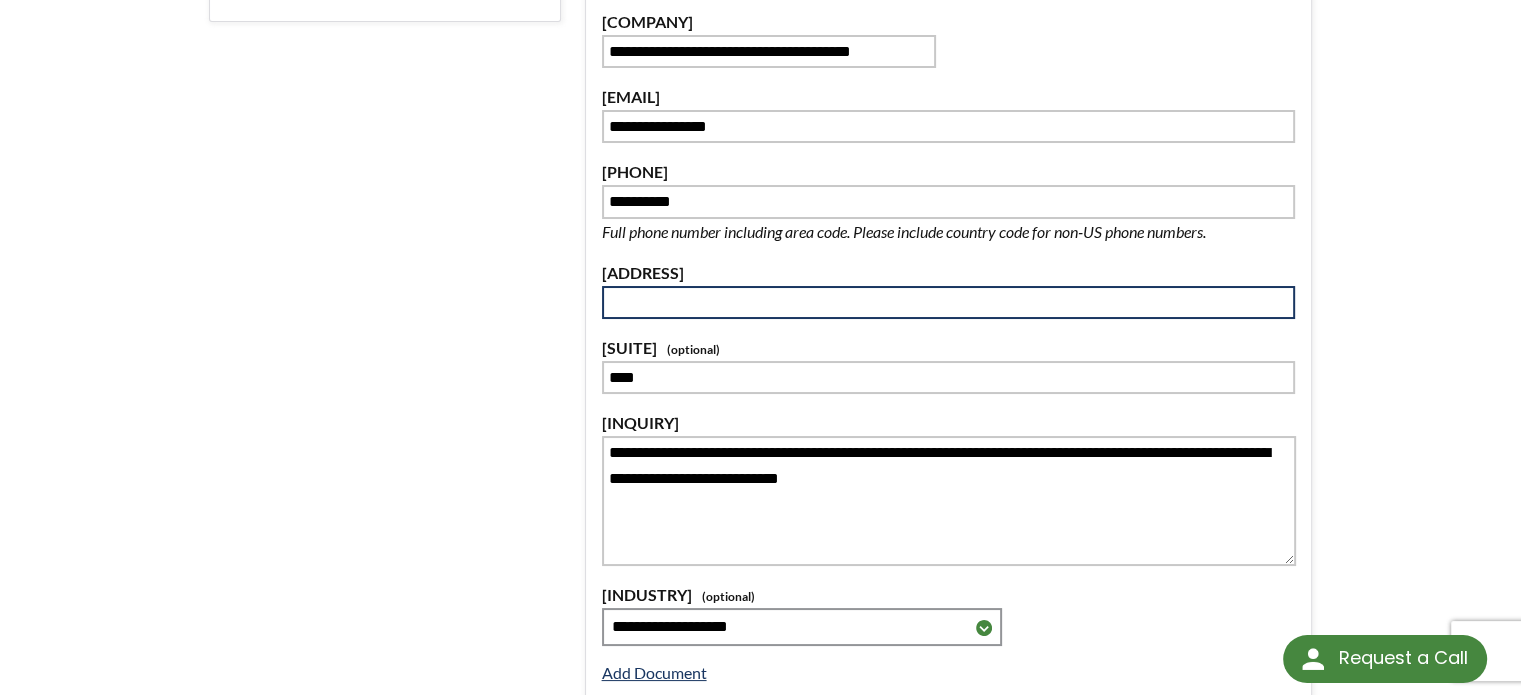 click at bounding box center [949, 303] 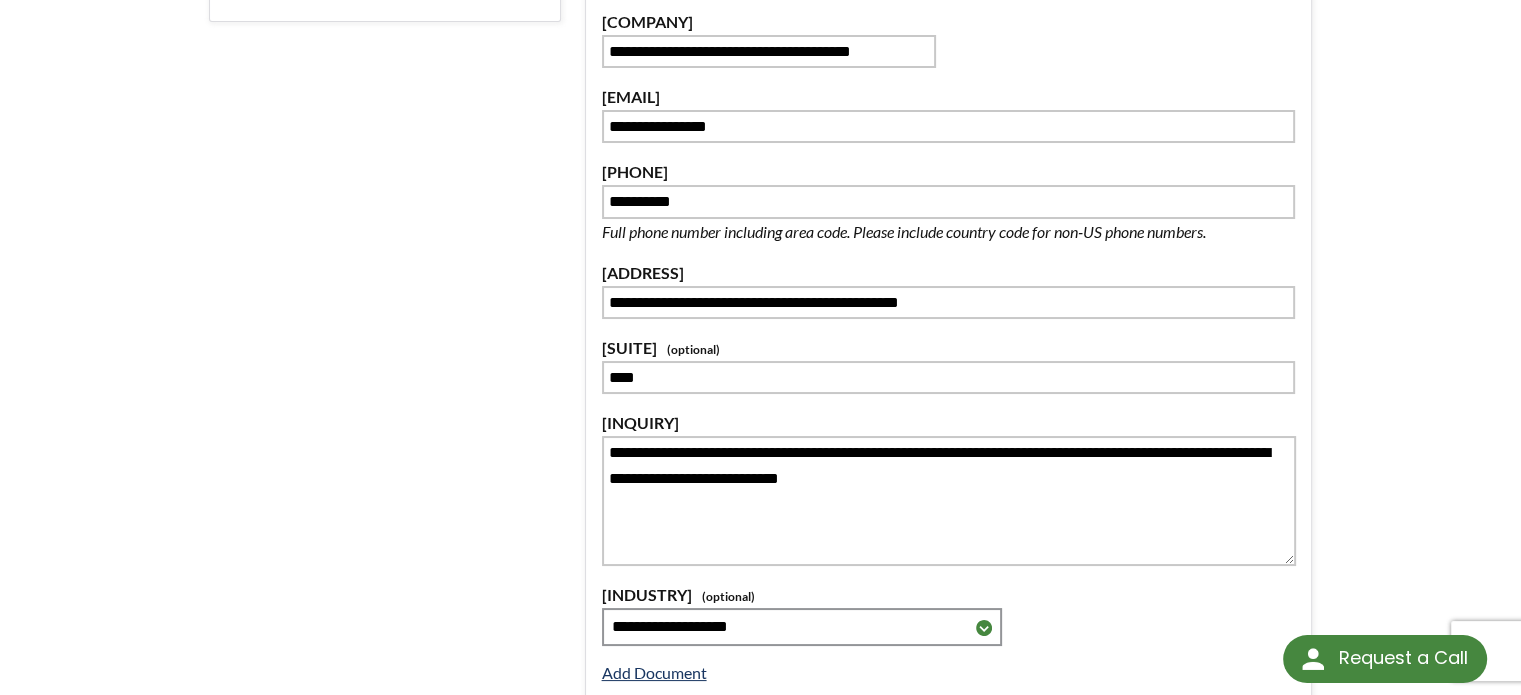 click on "**********" at bounding box center (761, 334) 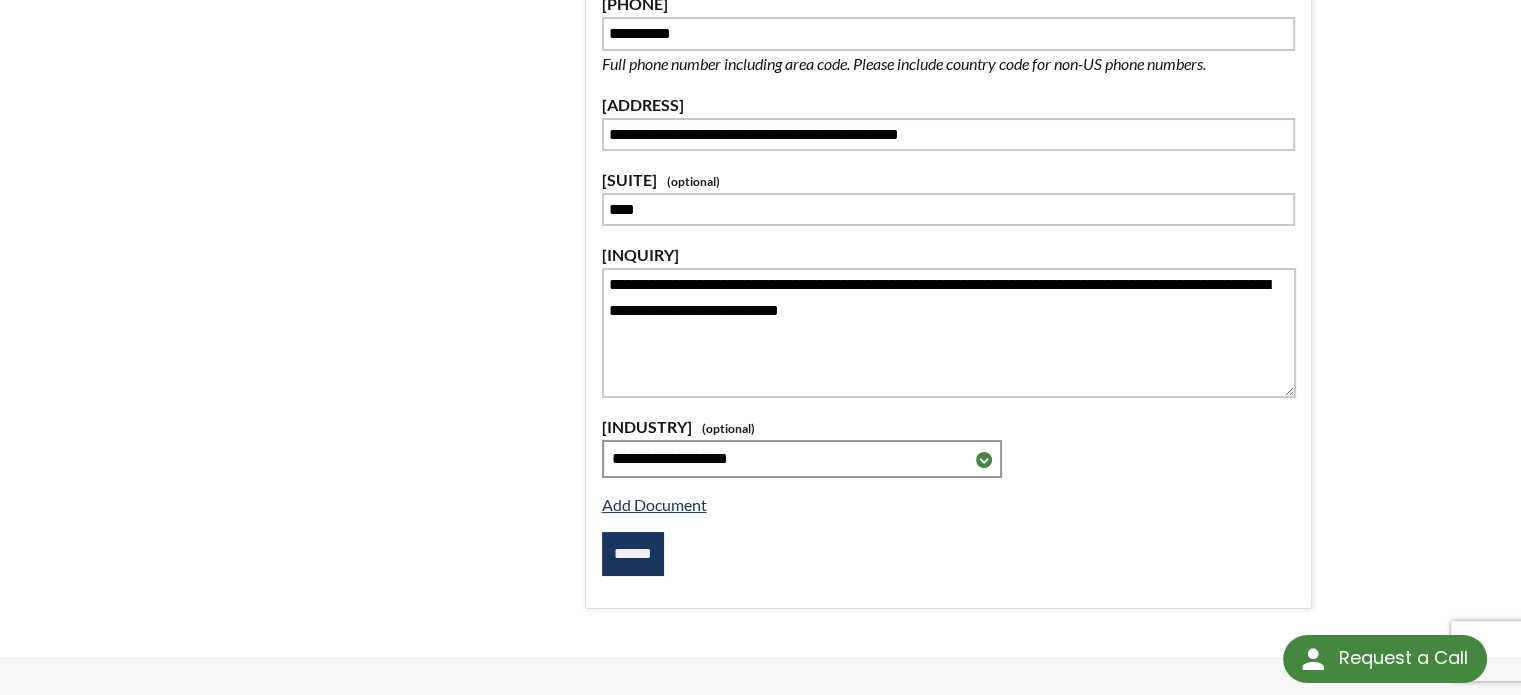 scroll, scrollTop: 550, scrollLeft: 0, axis: vertical 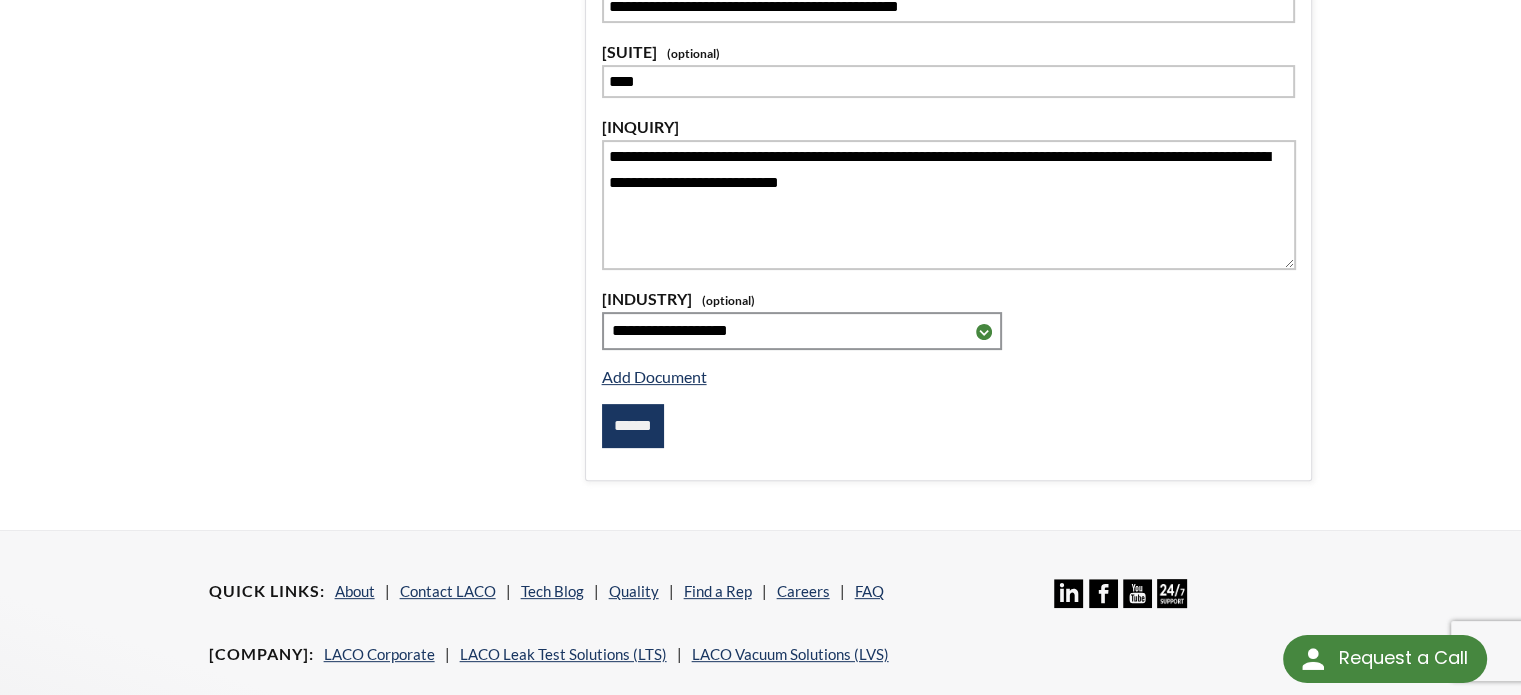 click on "******" at bounding box center (633, 426) 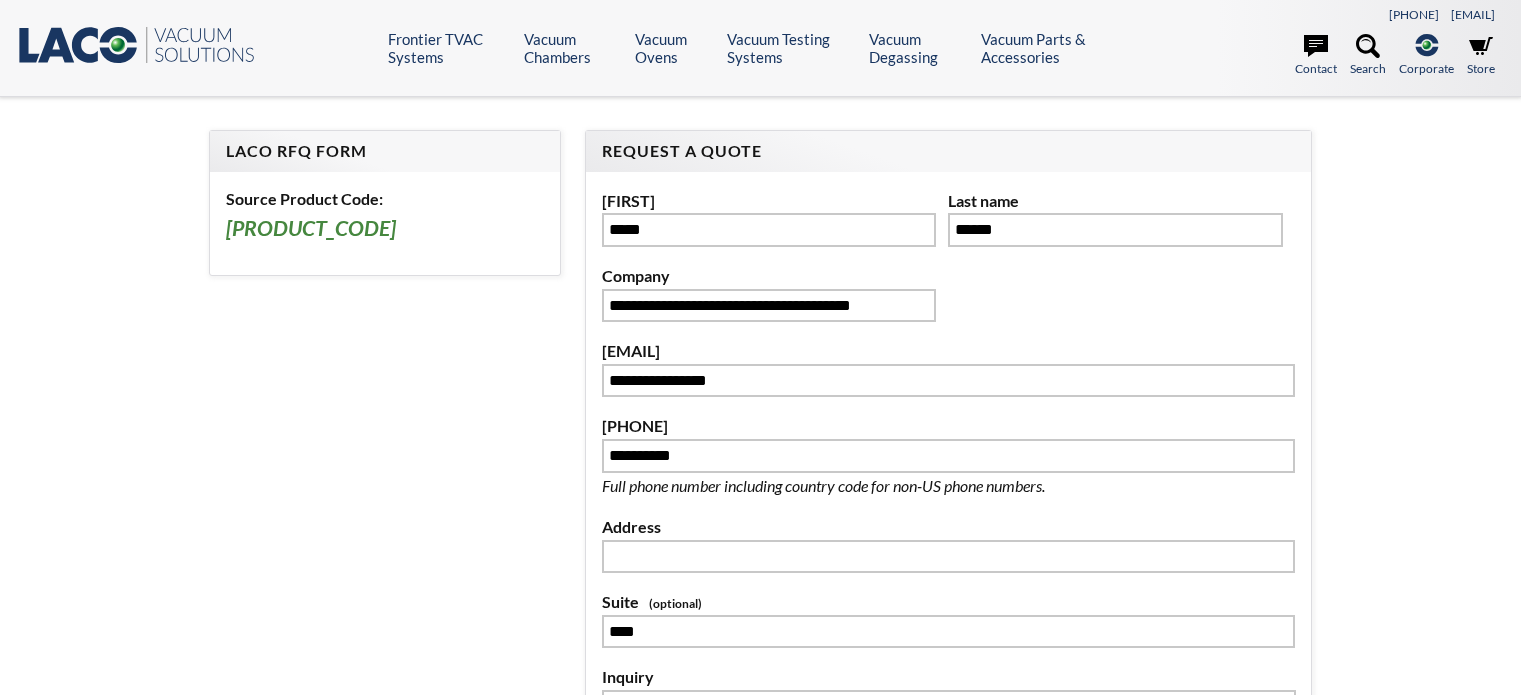 scroll, scrollTop: 0, scrollLeft: 0, axis: both 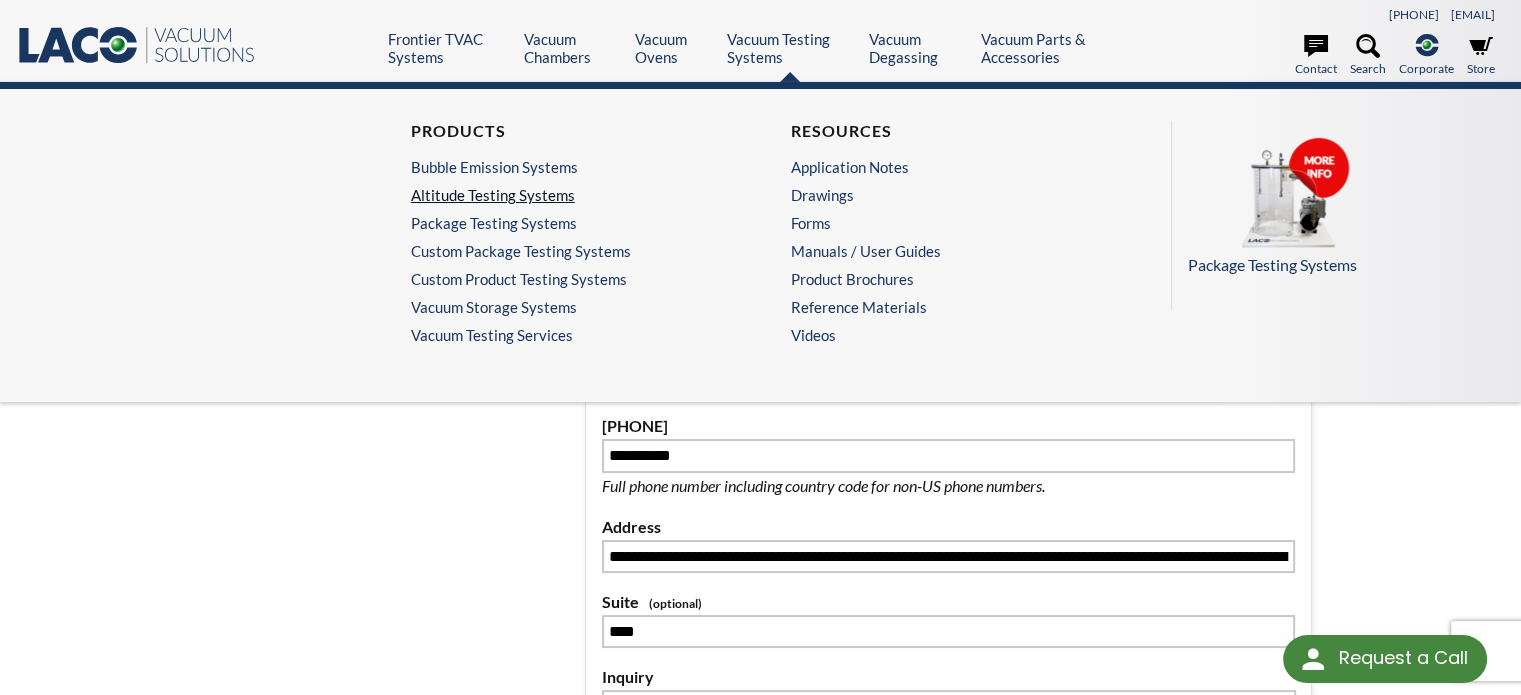 click on "Altitude Testing Systems" at bounding box center [565, 195] 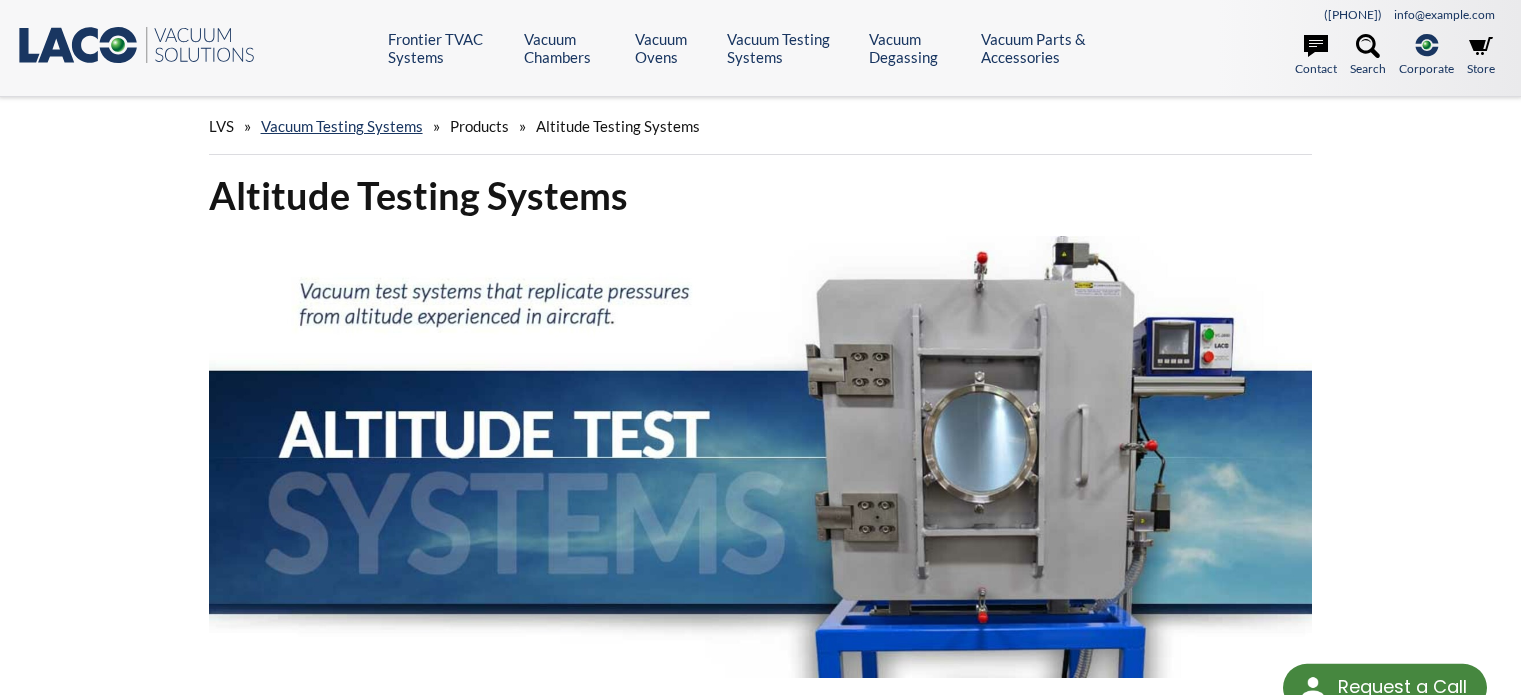 scroll, scrollTop: 0, scrollLeft: 0, axis: both 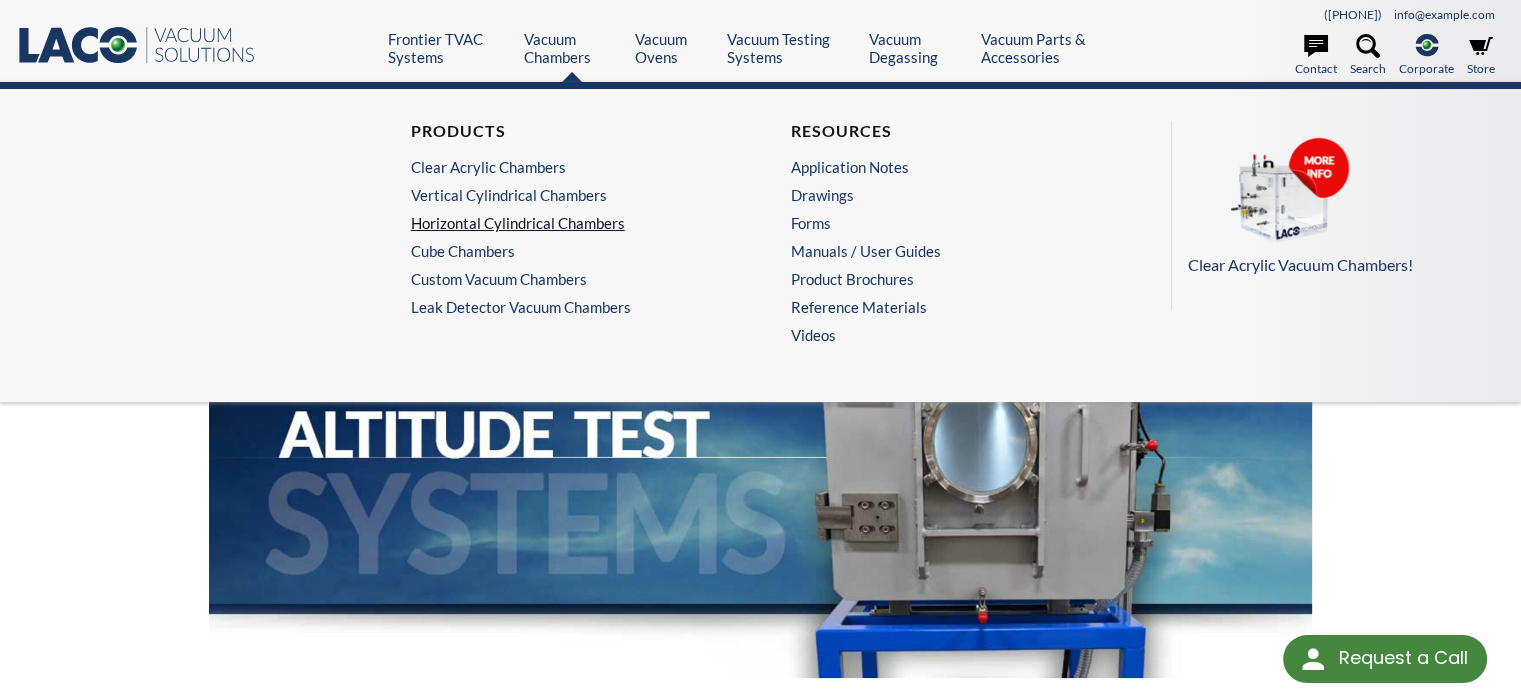click on "Horizontal Cylindrical Chambers" at bounding box center [565, 223] 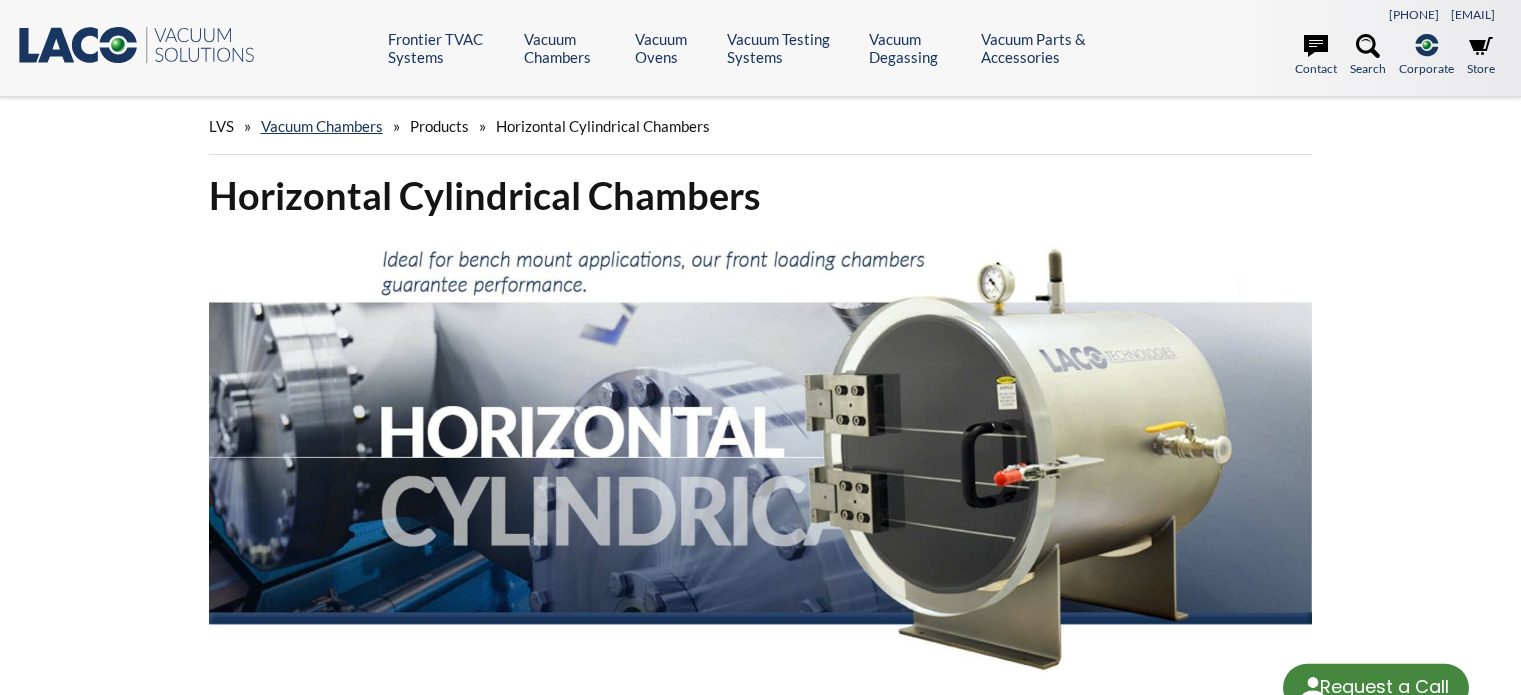 scroll, scrollTop: 0, scrollLeft: 0, axis: both 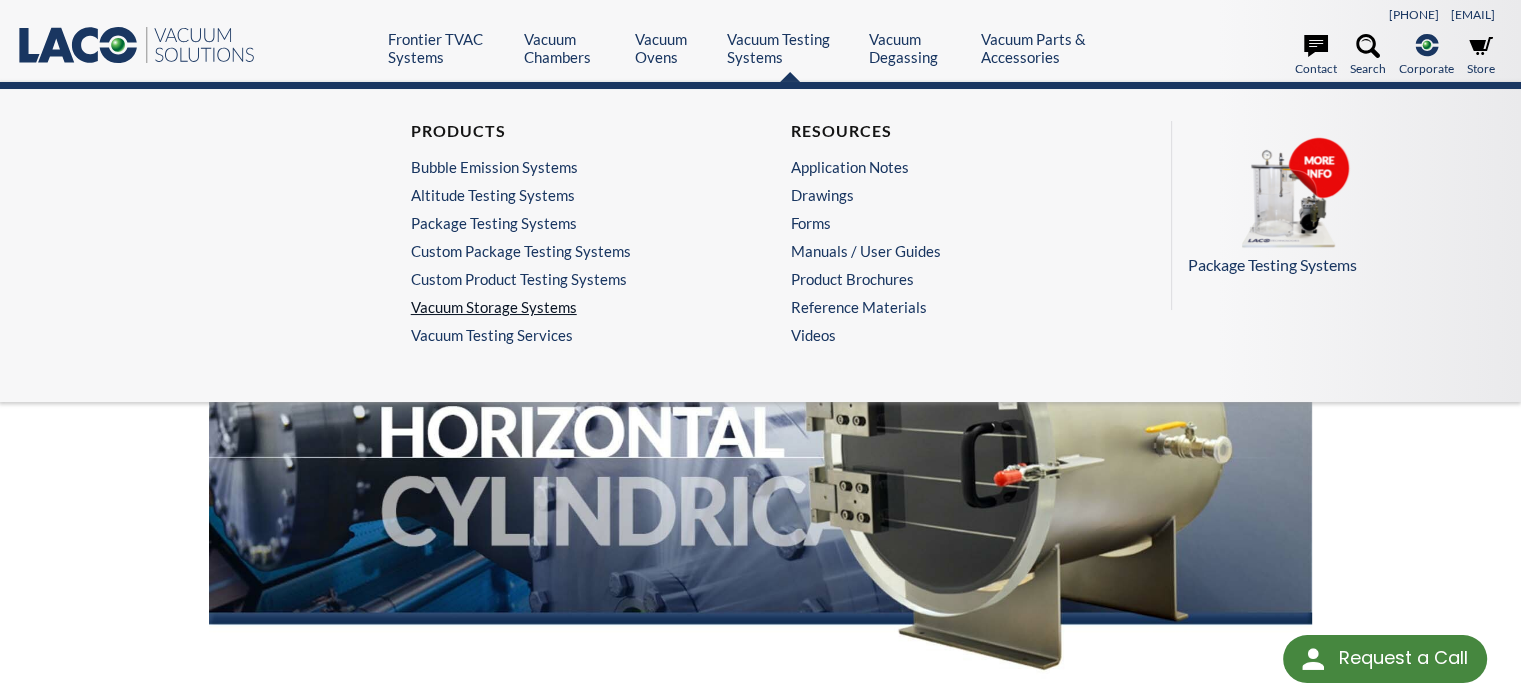 click on "Vacuum Storage Systems" at bounding box center [565, 307] 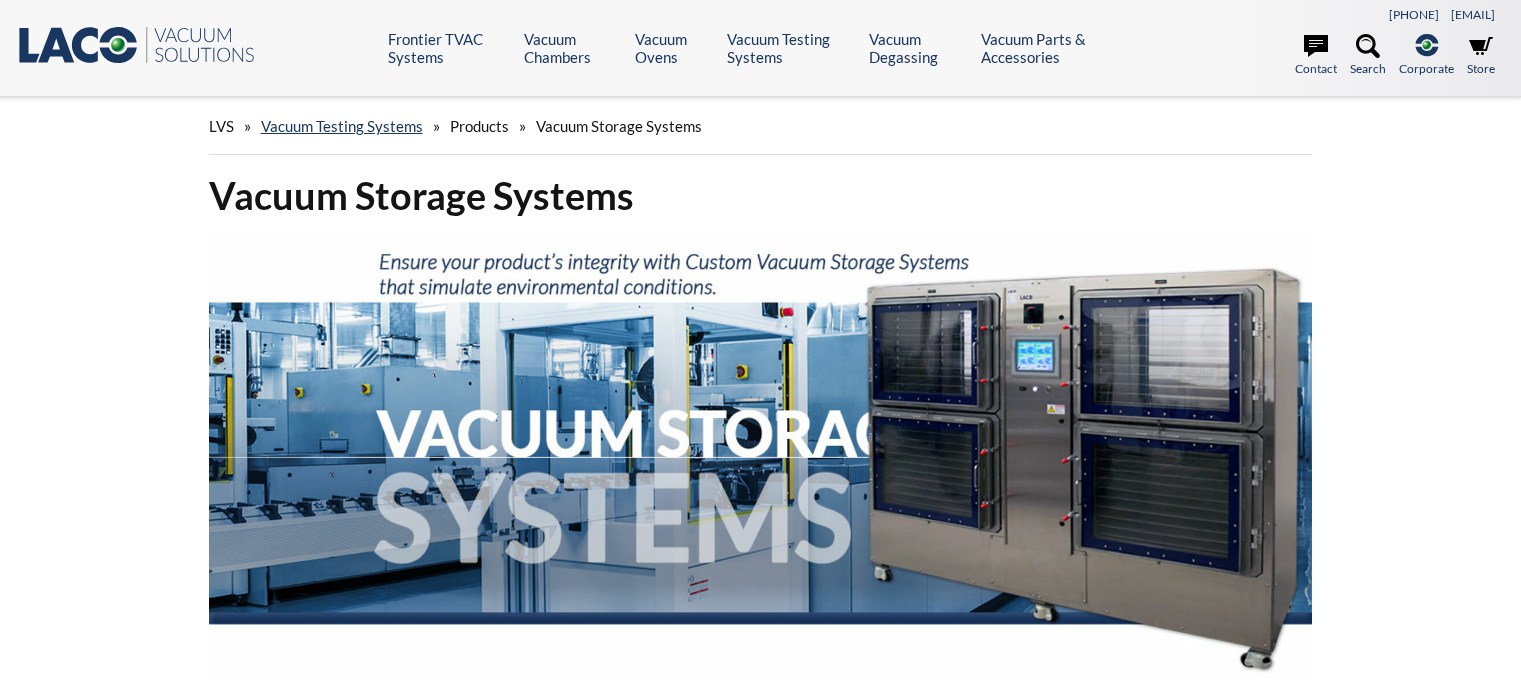 scroll, scrollTop: 0, scrollLeft: 0, axis: both 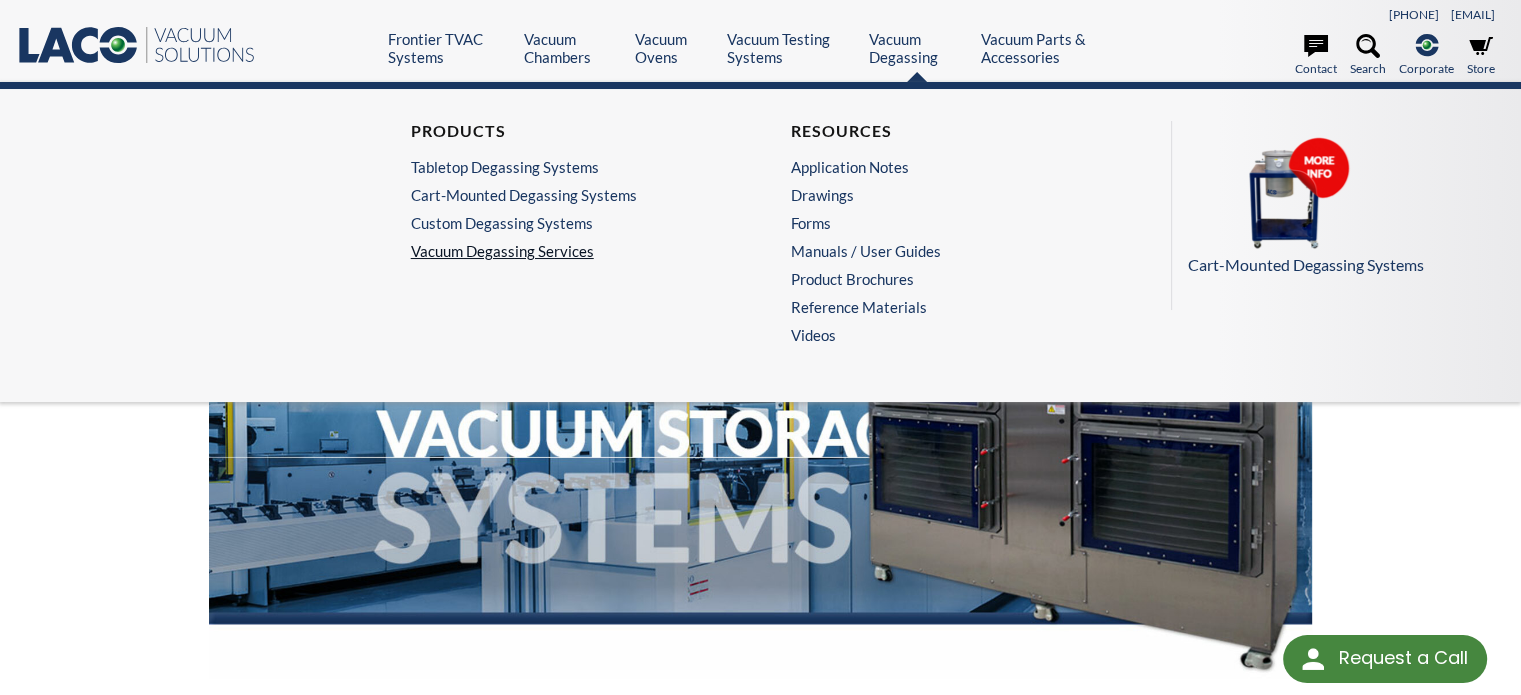 click on "Vacuum Degassing Services" at bounding box center (570, 251) 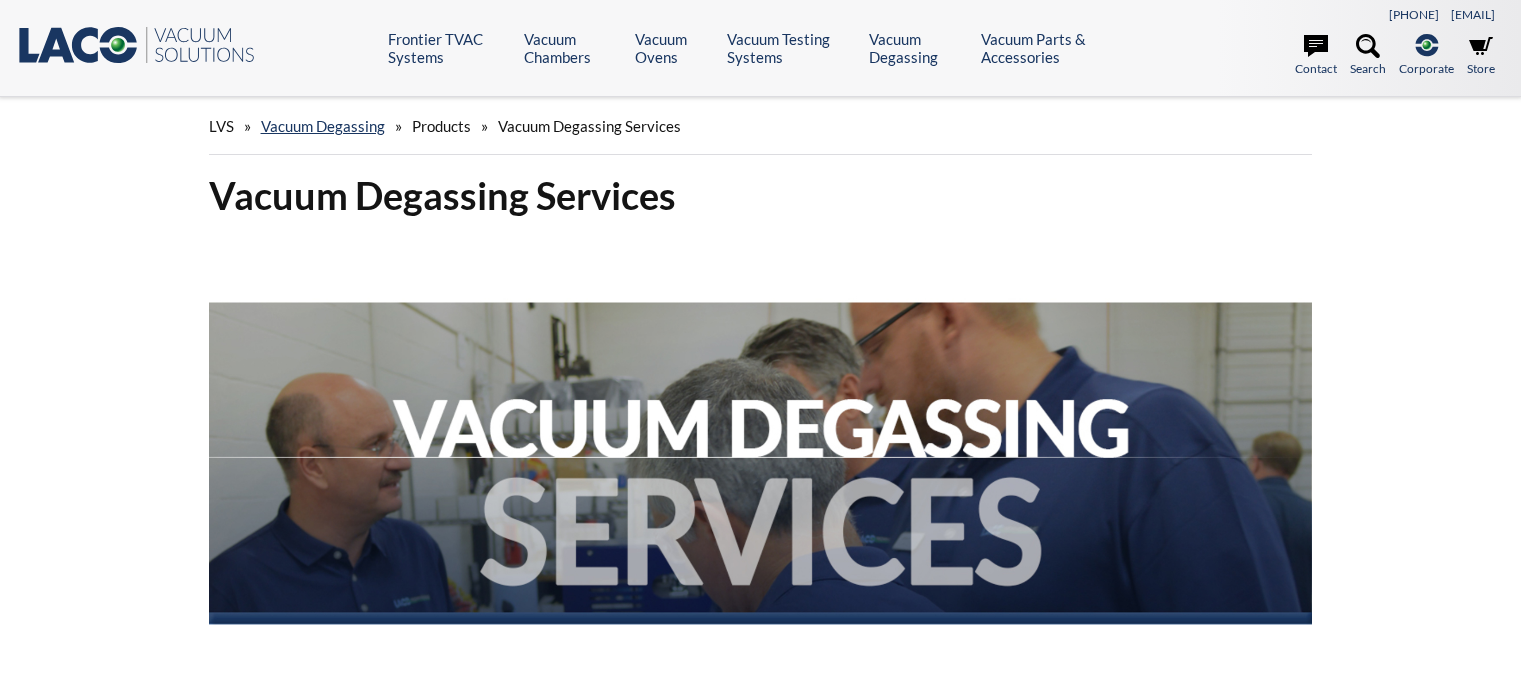 scroll, scrollTop: 0, scrollLeft: 0, axis: both 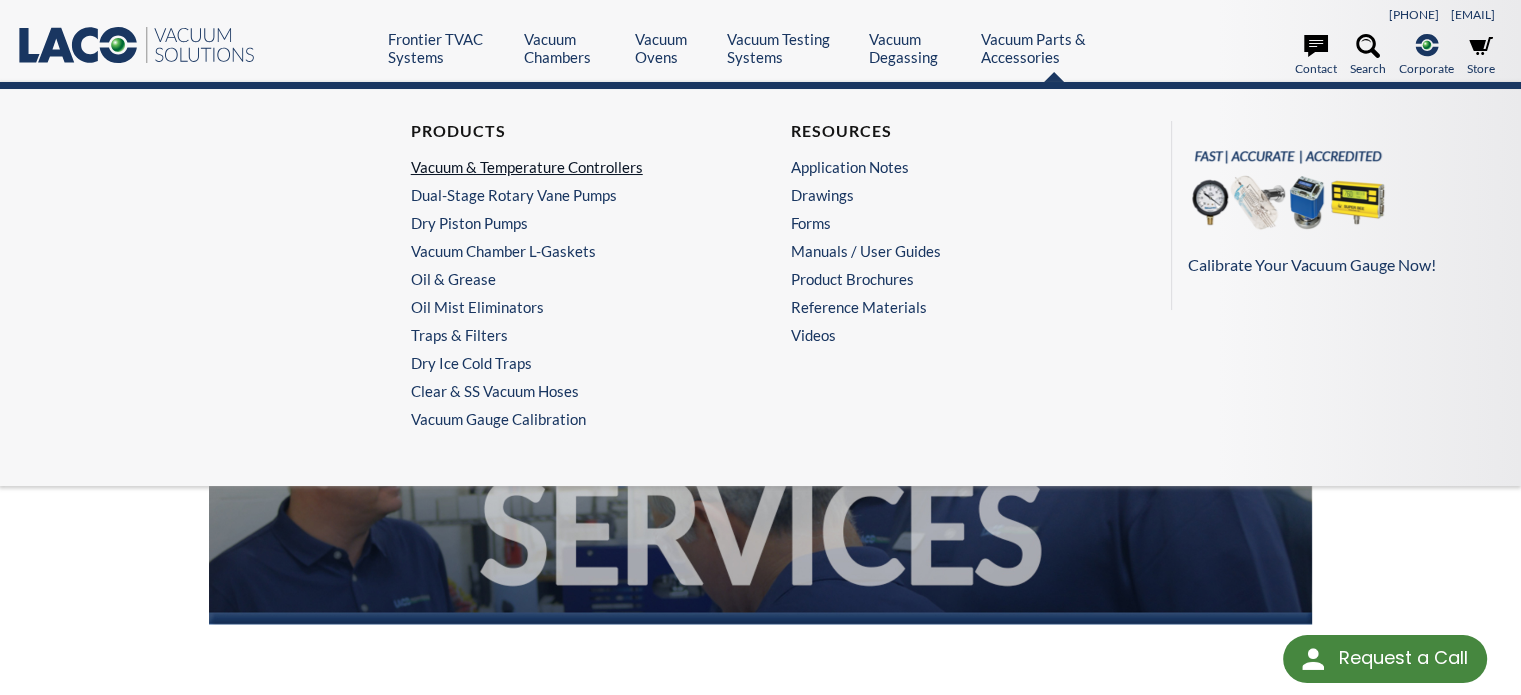 click on "Vacuum & Temperature Controllers" at bounding box center (565, 167) 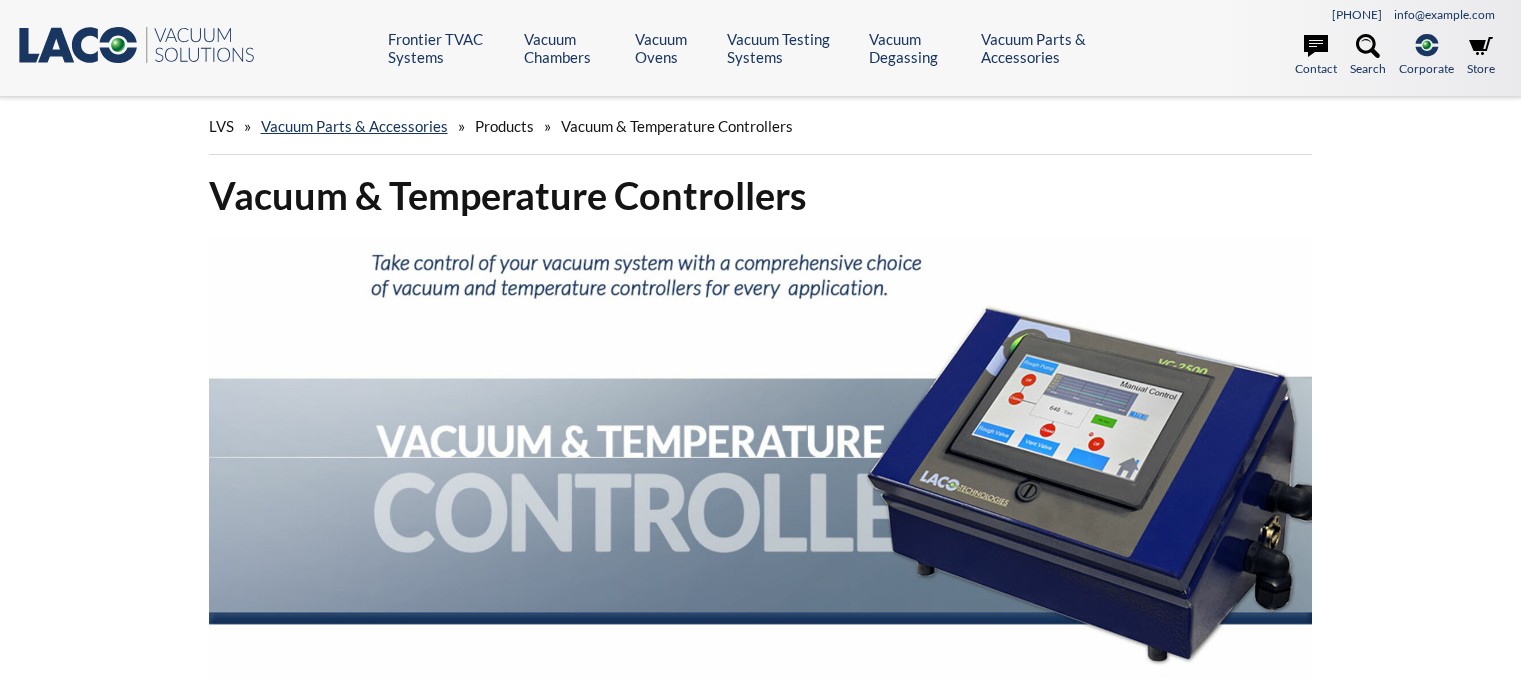 scroll, scrollTop: 0, scrollLeft: 0, axis: both 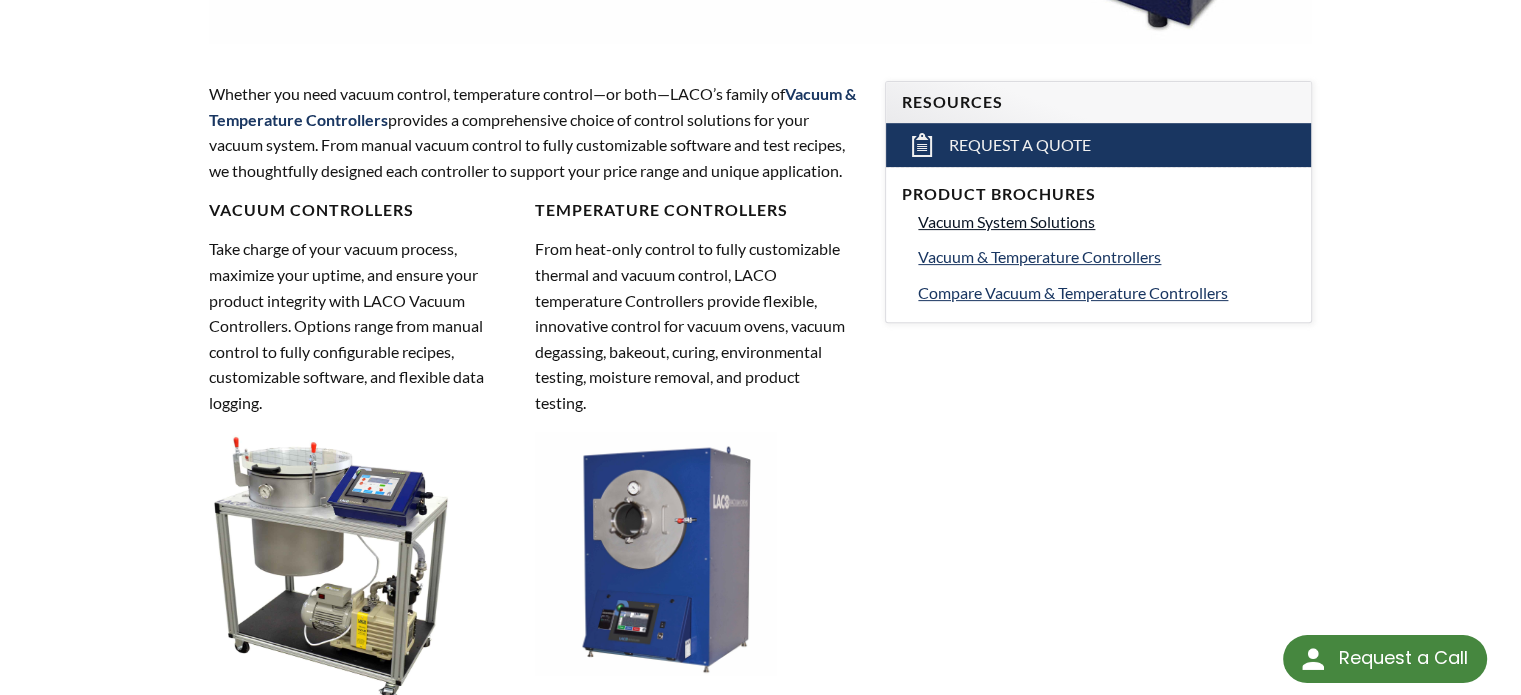 click on "Vacuum System Solutions" at bounding box center [1006, 221] 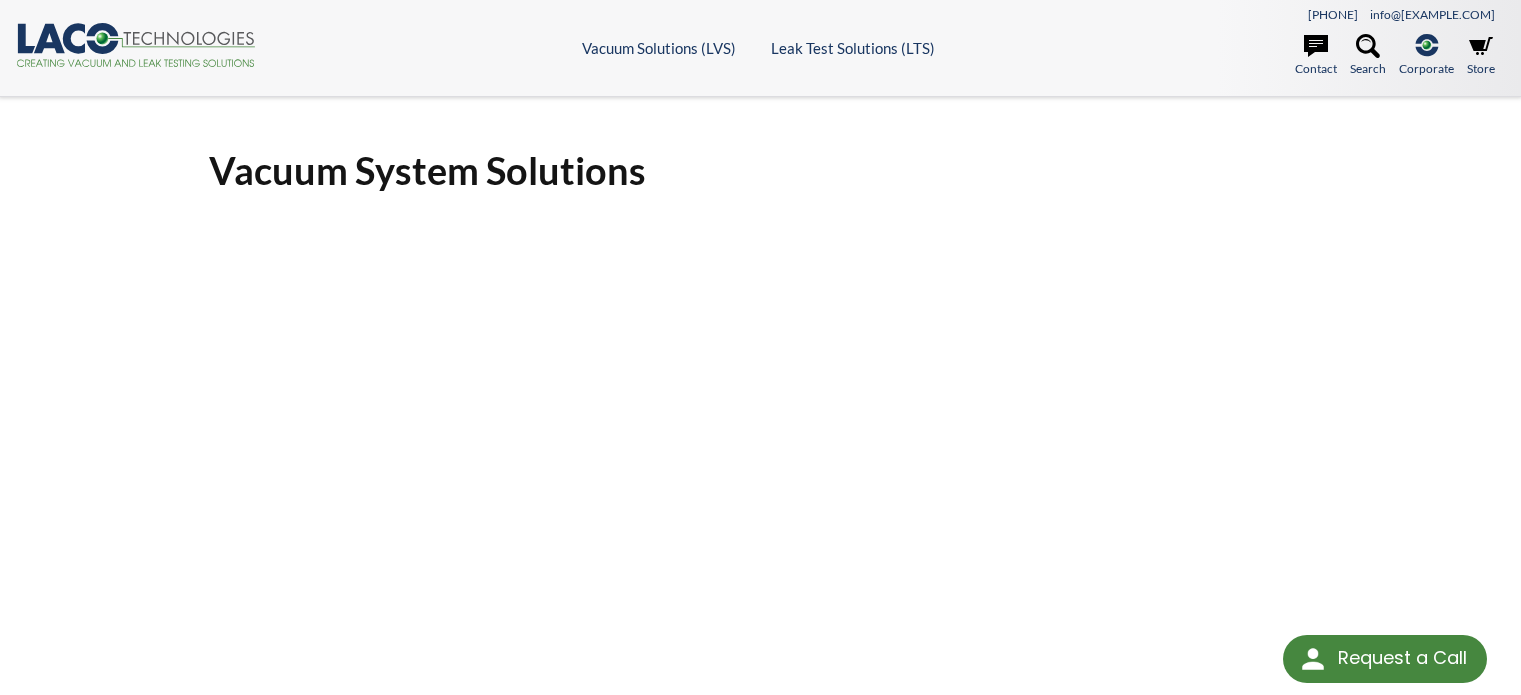 scroll, scrollTop: 311, scrollLeft: 0, axis: vertical 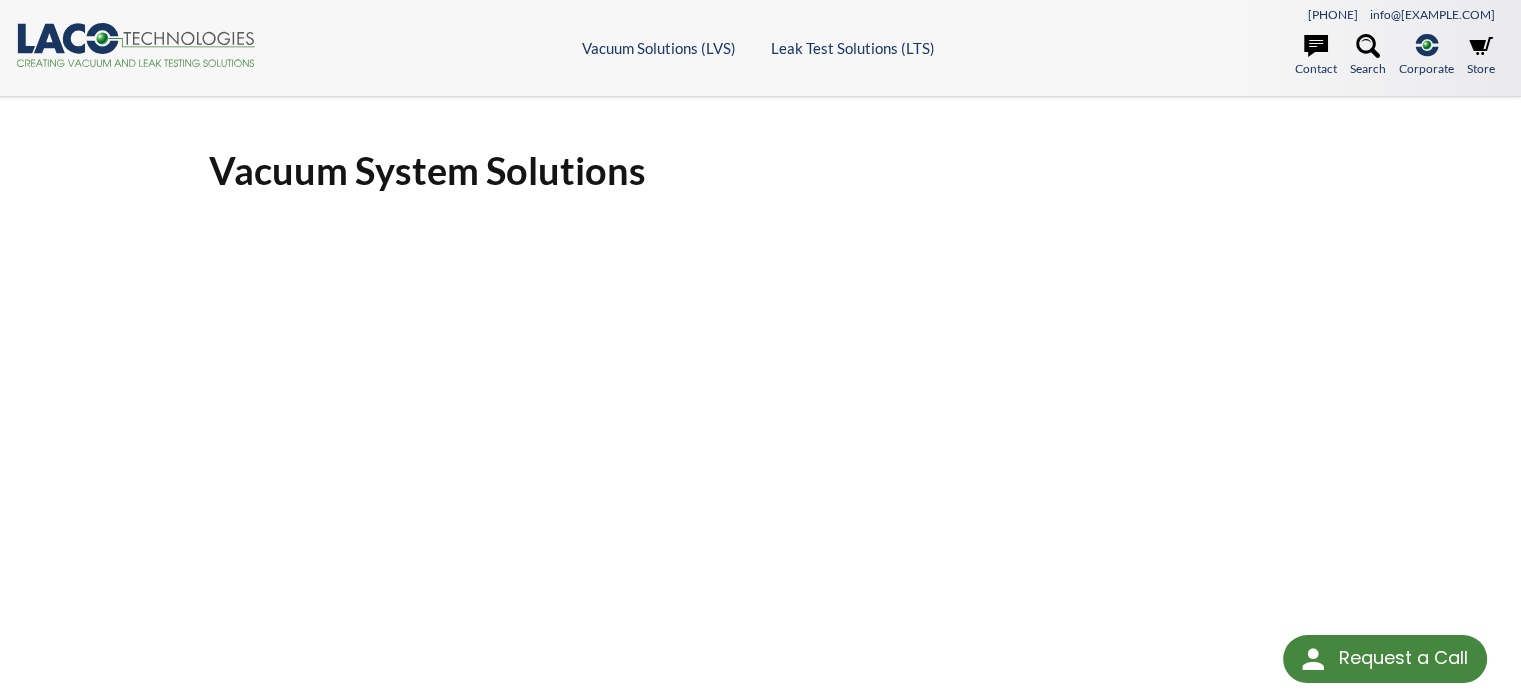 click on ".cls-1{fill:#193661;}.cls-2{fill:#58595b;}.cls-3{fill:url(#radial-gradient);}.cls-4{fill:#46883f;} LACO Vector logo" at bounding box center (136, 45) 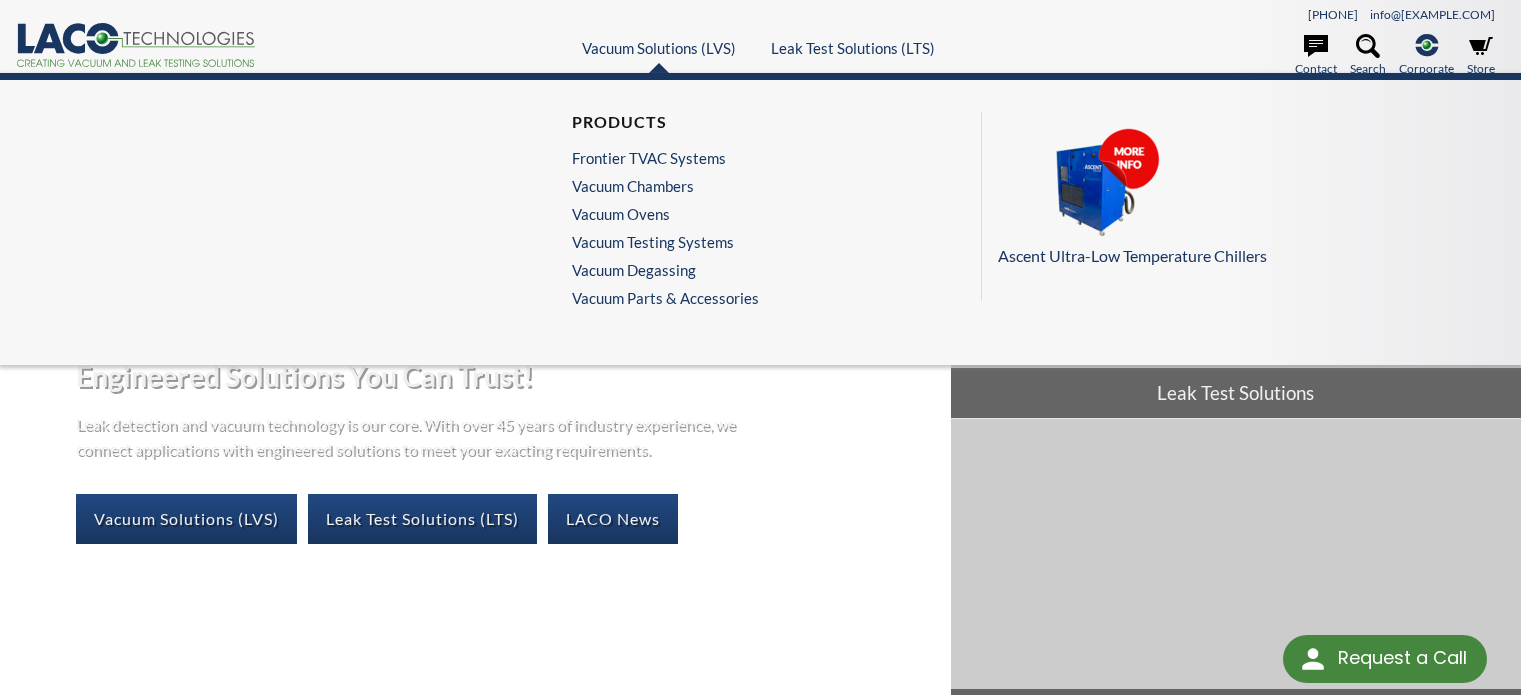 scroll, scrollTop: 0, scrollLeft: 0, axis: both 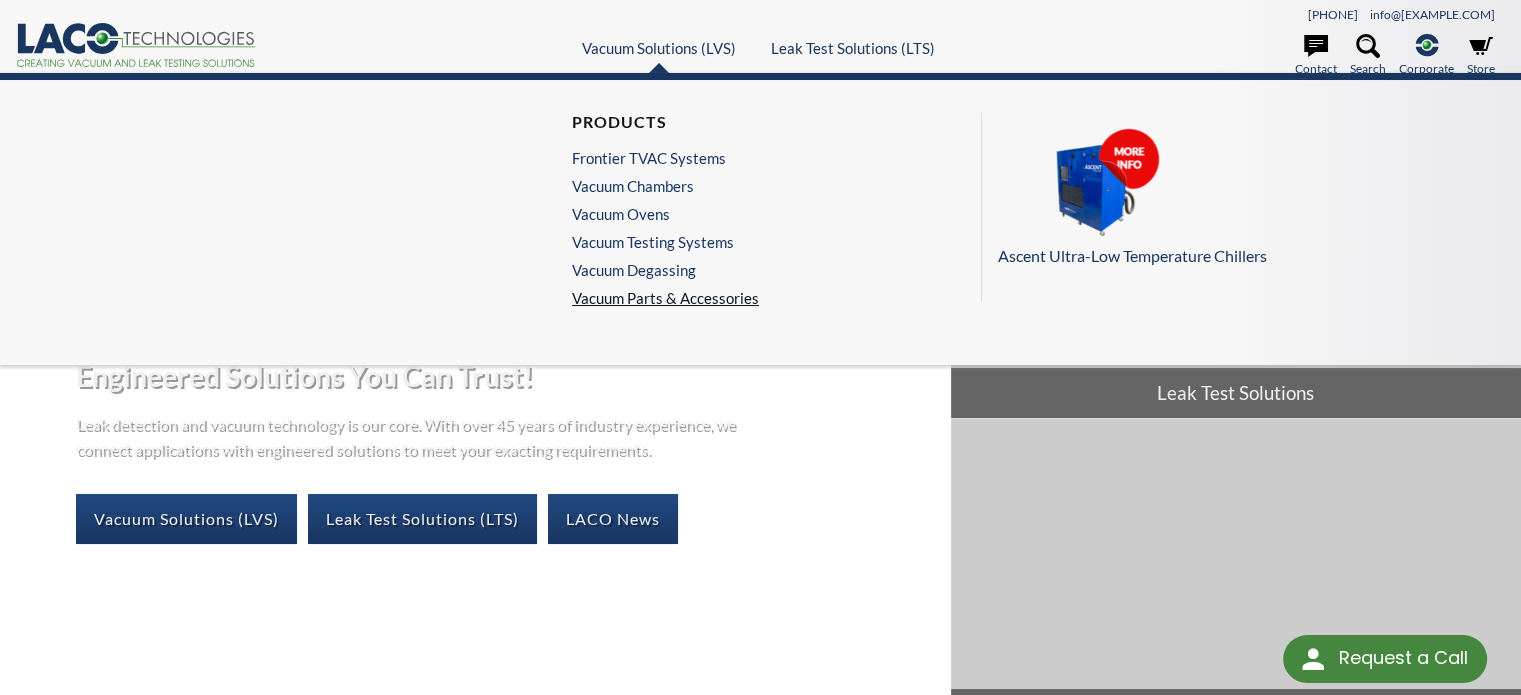 click on "Vacuum Parts & Accessories" at bounding box center (665, 298) 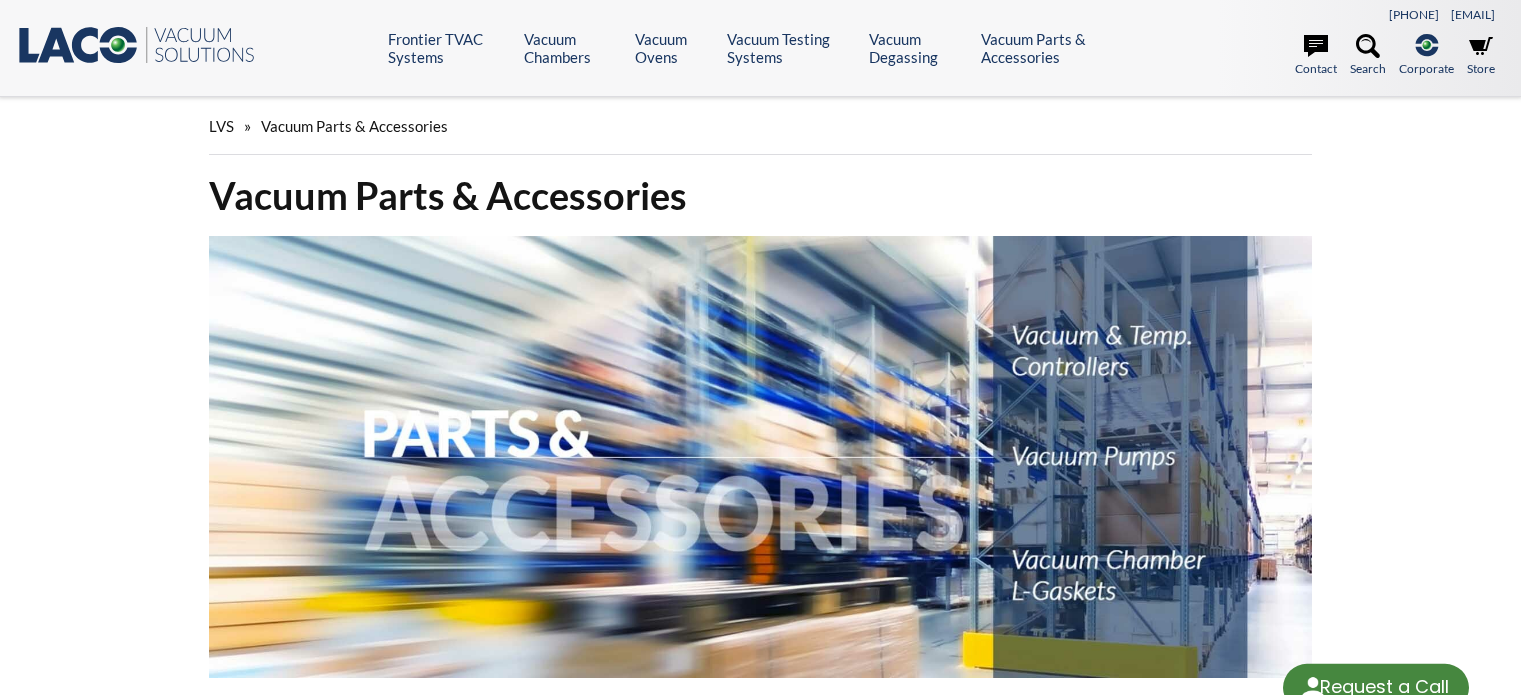 scroll, scrollTop: 0, scrollLeft: 0, axis: both 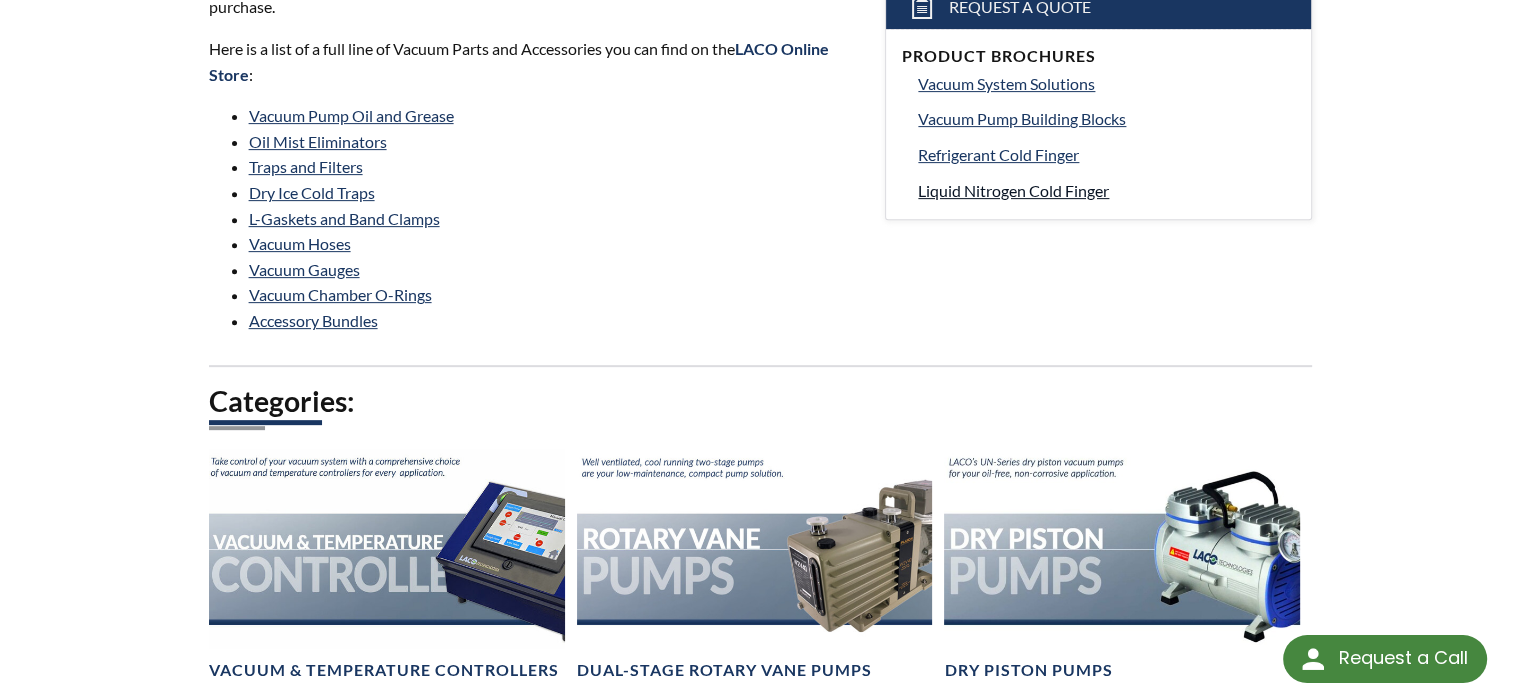 click on "Liquid Nitrogen Cold Finger" at bounding box center [1013, 190] 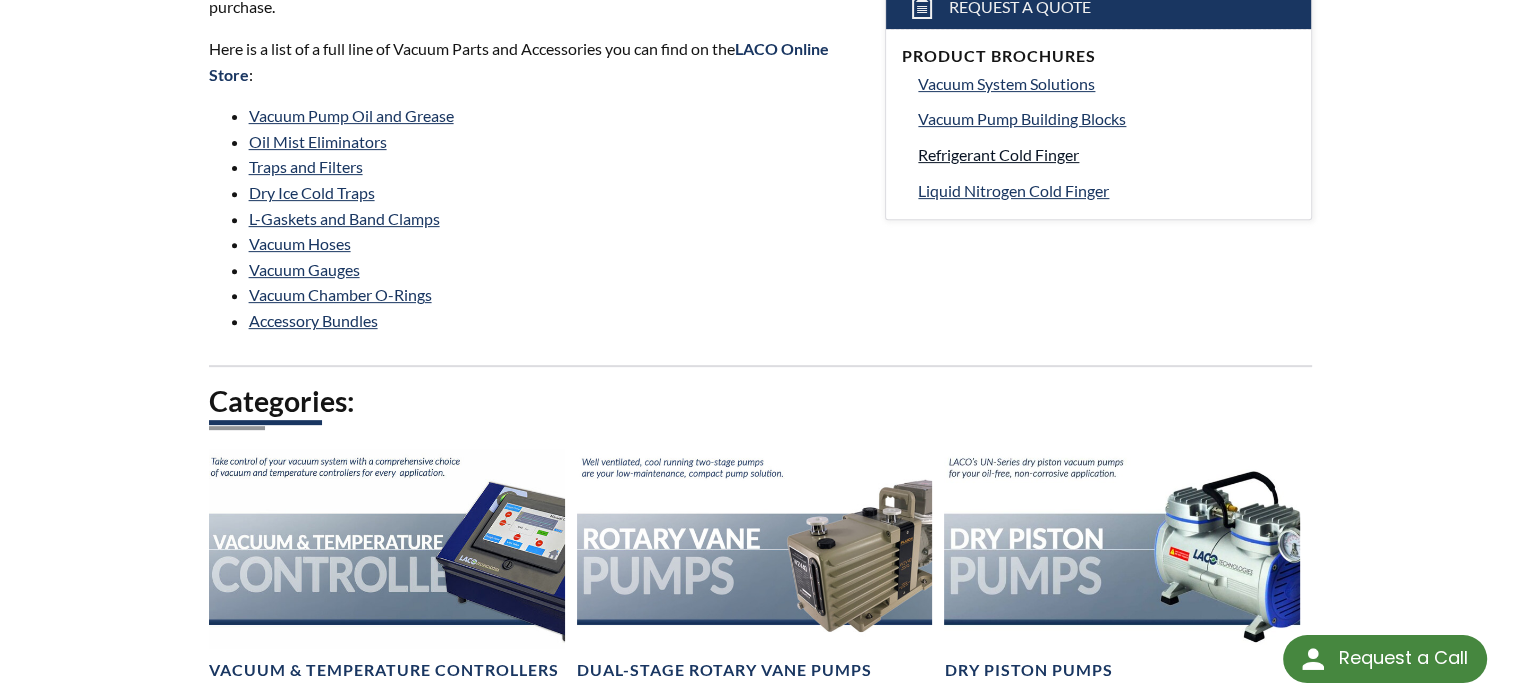 click on "Refrigerant Cold Finger" at bounding box center (998, 154) 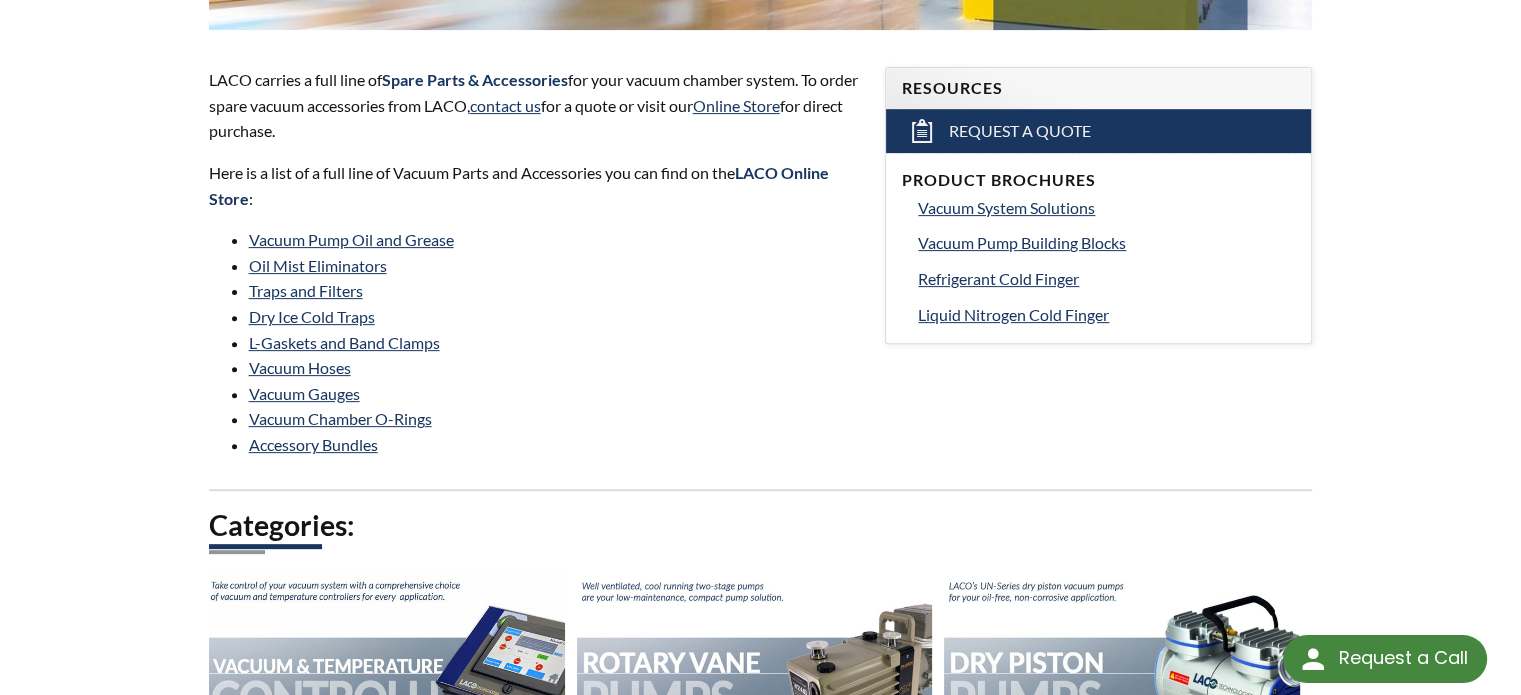 scroll, scrollTop: 616, scrollLeft: 0, axis: vertical 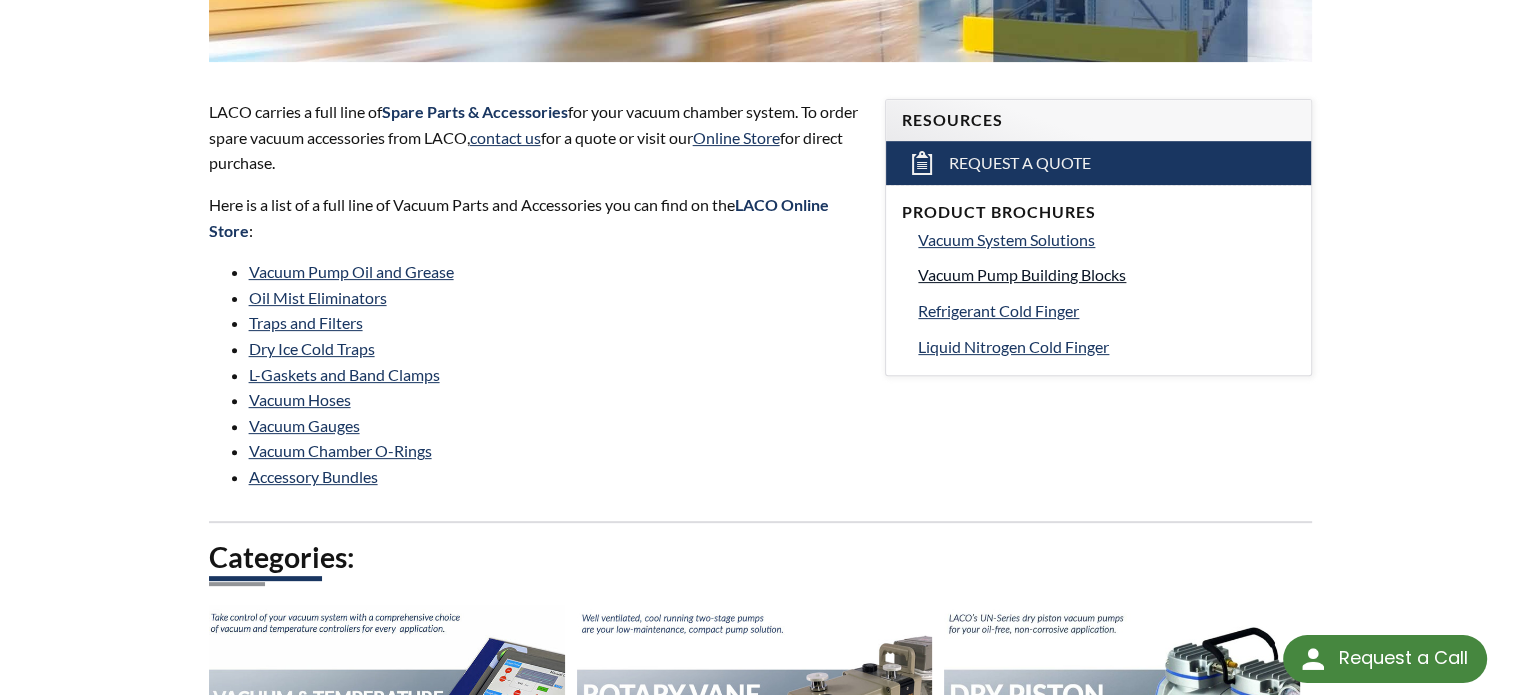 click on "Vacuum Pump Building Blocks" at bounding box center [1022, 274] 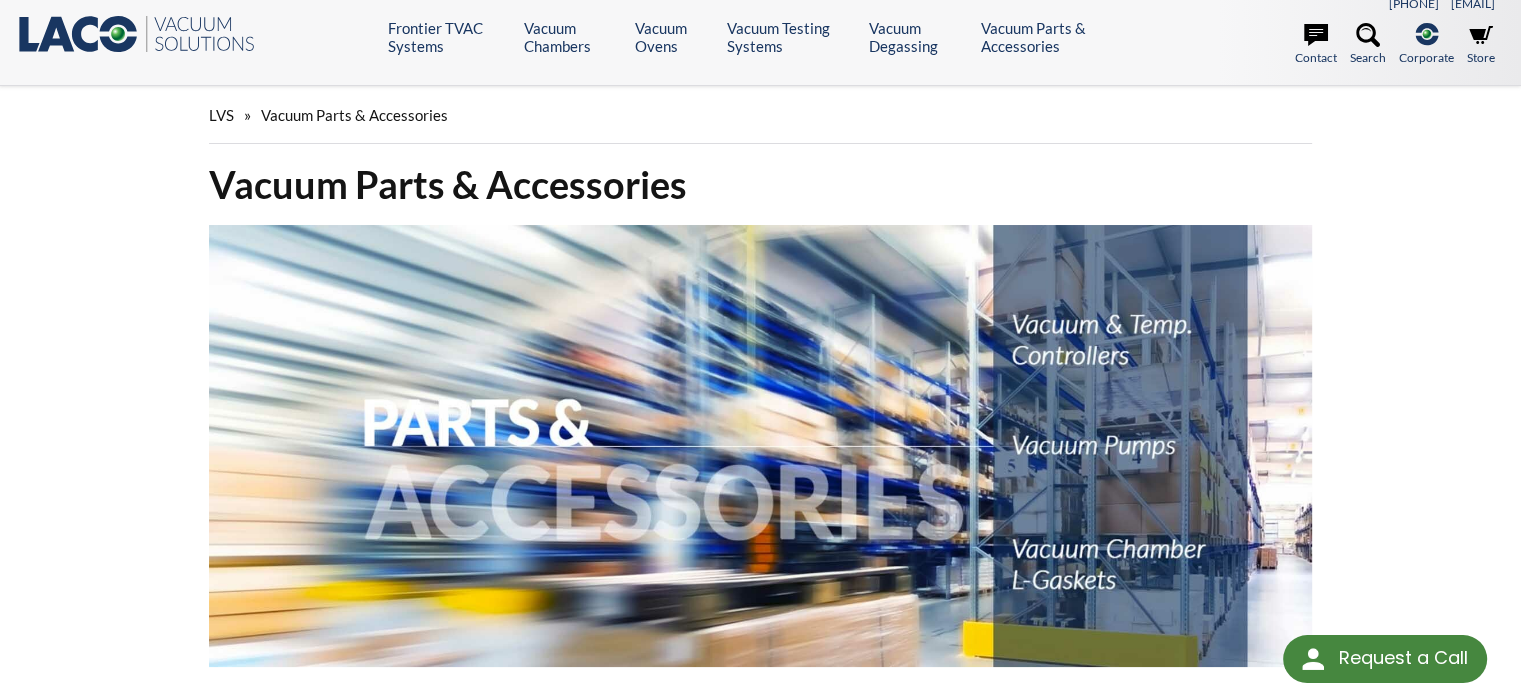 scroll, scrollTop: 0, scrollLeft: 0, axis: both 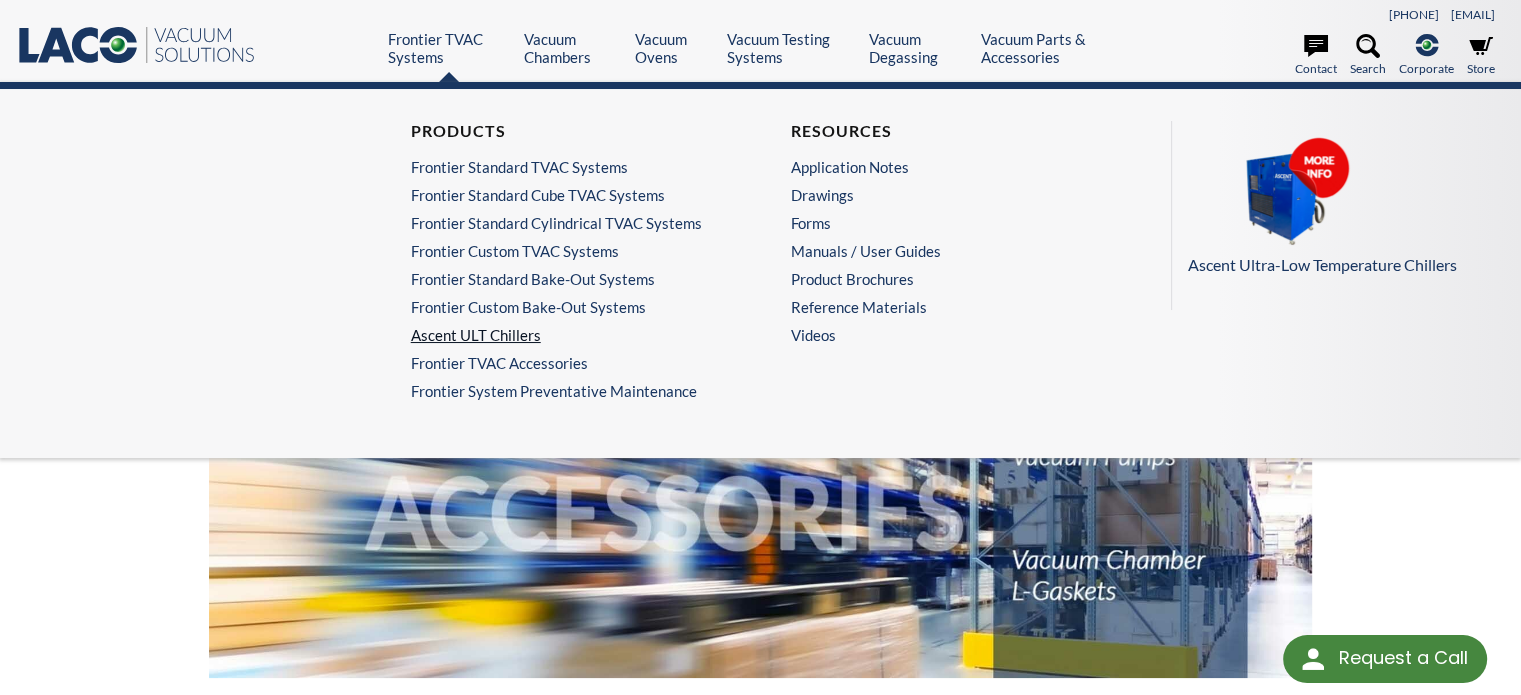 click on "Ascent ULT Chillers" at bounding box center (565, 335) 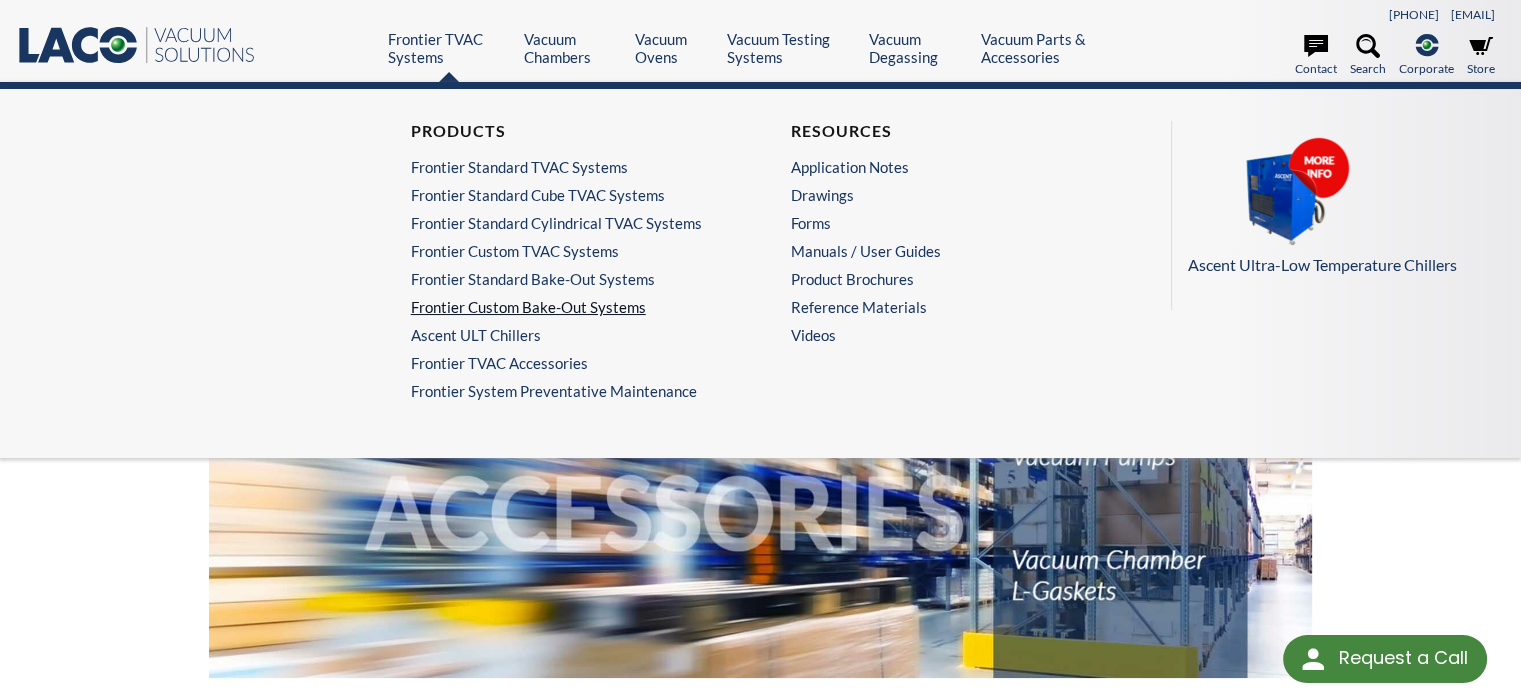 click on "Frontier Custom Bake-Out Systems" at bounding box center [565, 307] 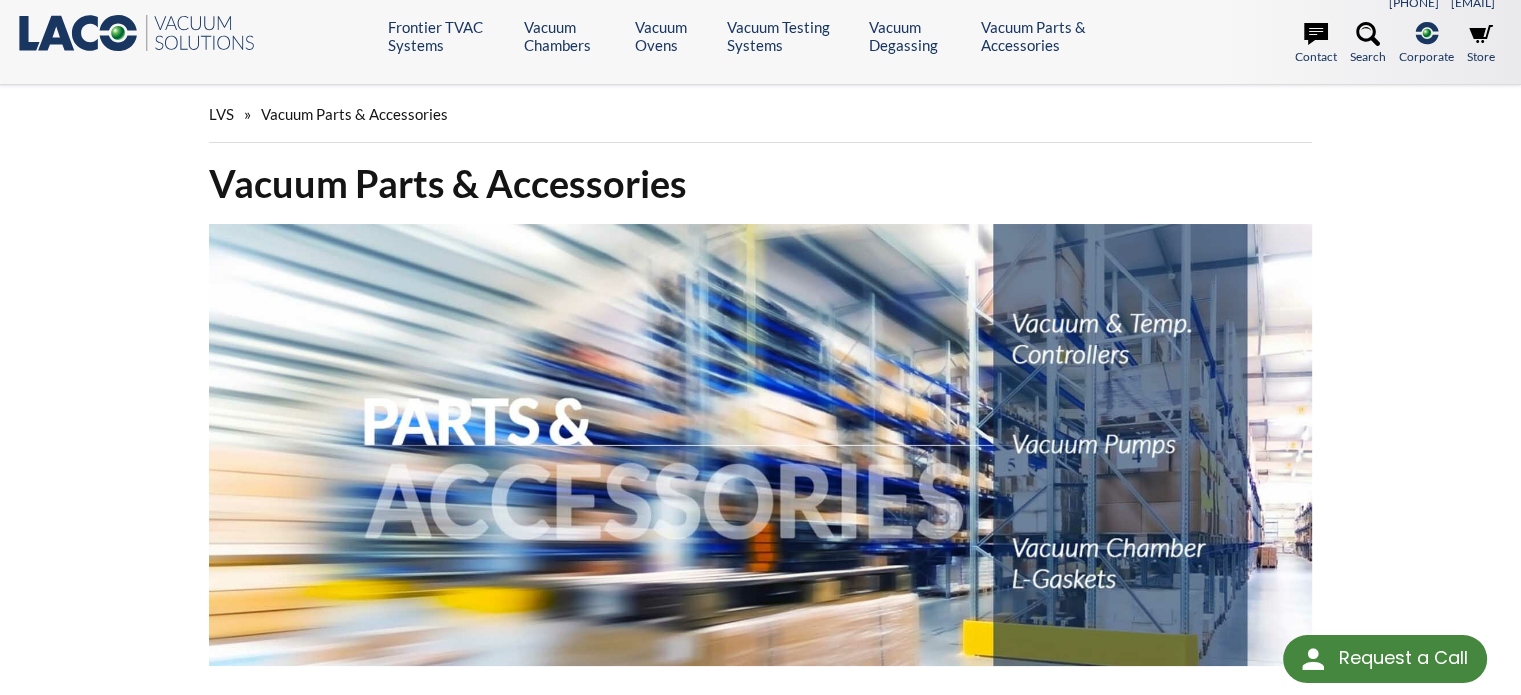 scroll, scrollTop: 0, scrollLeft: 0, axis: both 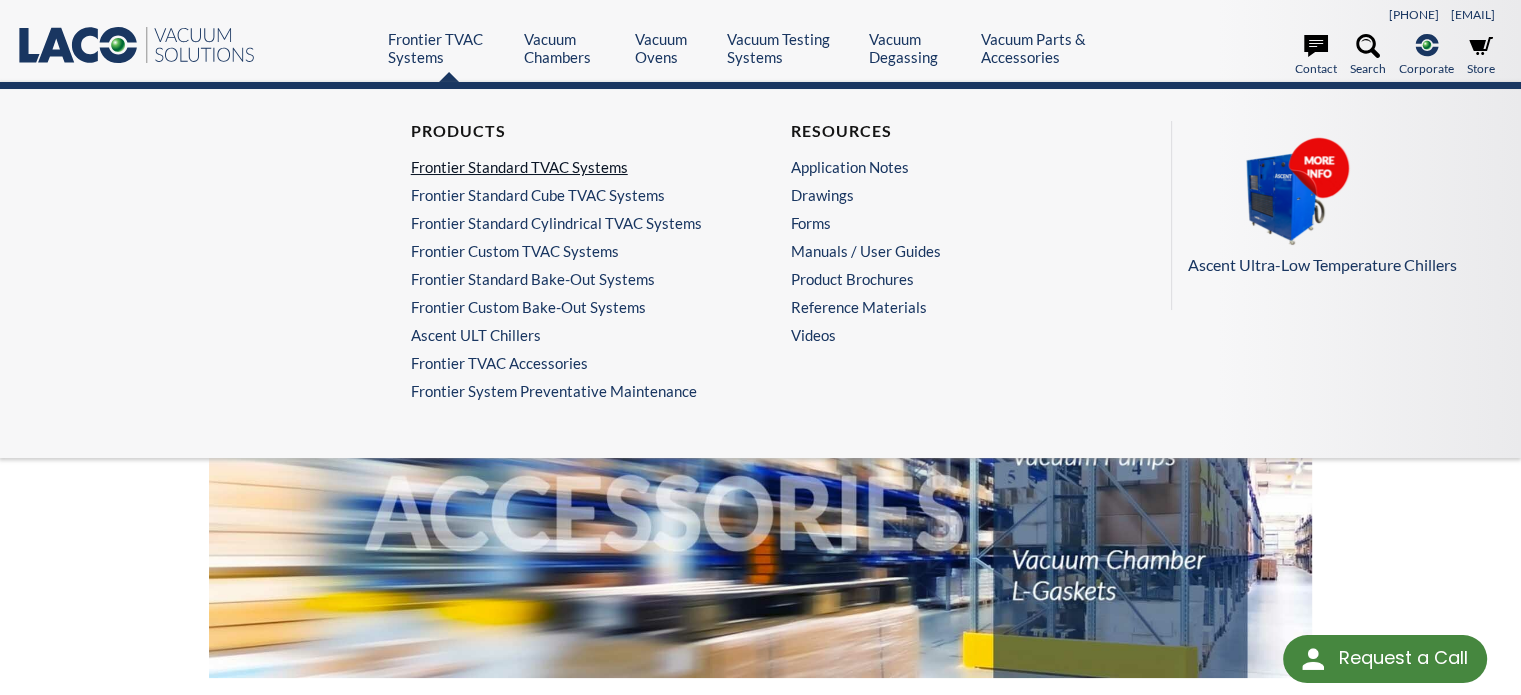 click on "Frontier Standard TVAC Systems" at bounding box center [565, 167] 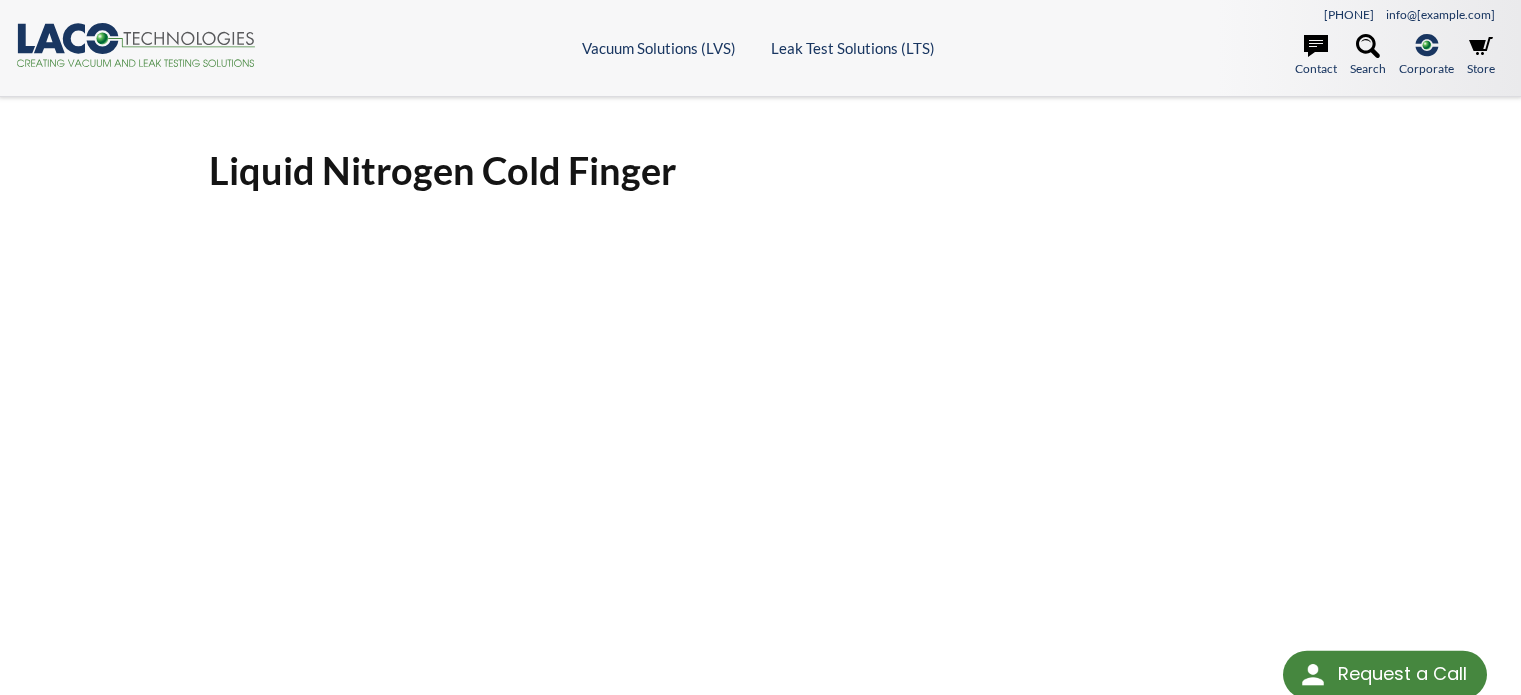 scroll, scrollTop: 0, scrollLeft: 0, axis: both 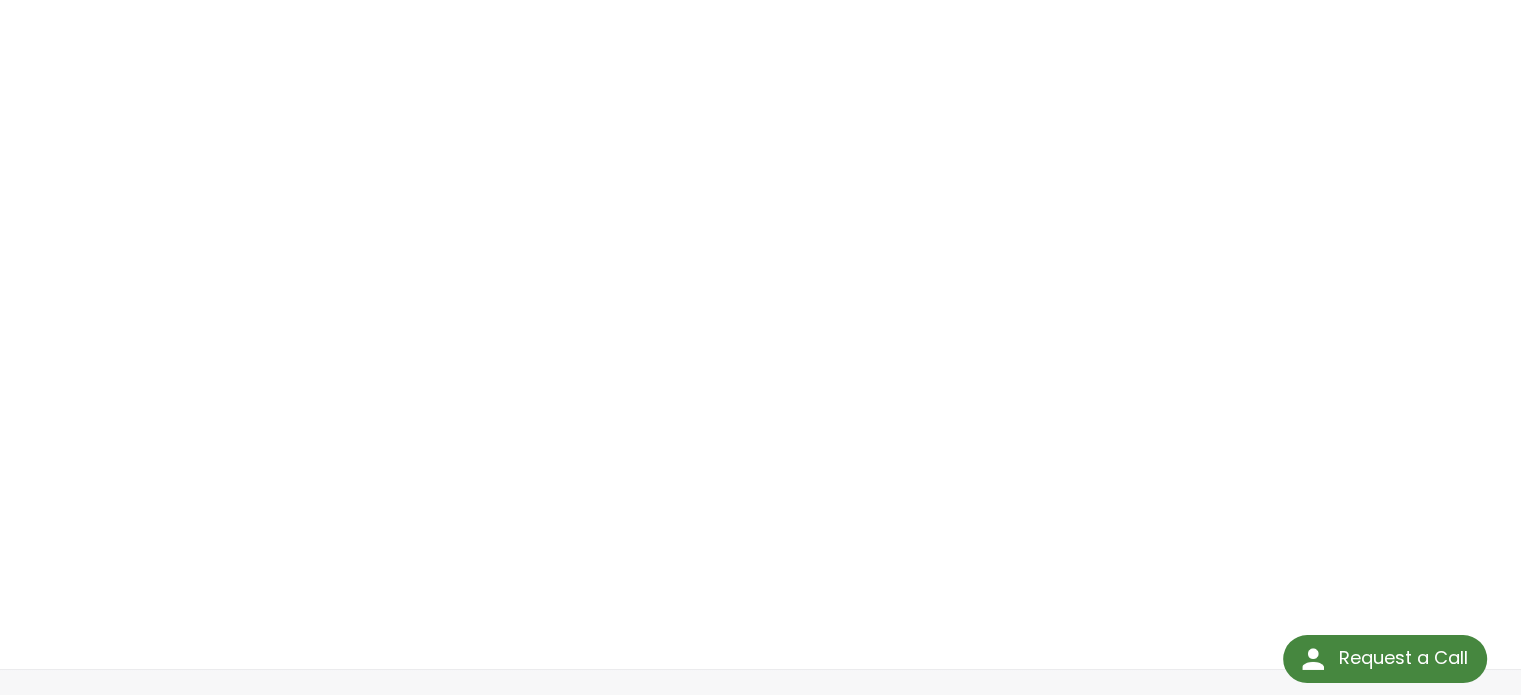 click on "Refrigerant Cold Finger
Click Here To Download" at bounding box center [761, 221] 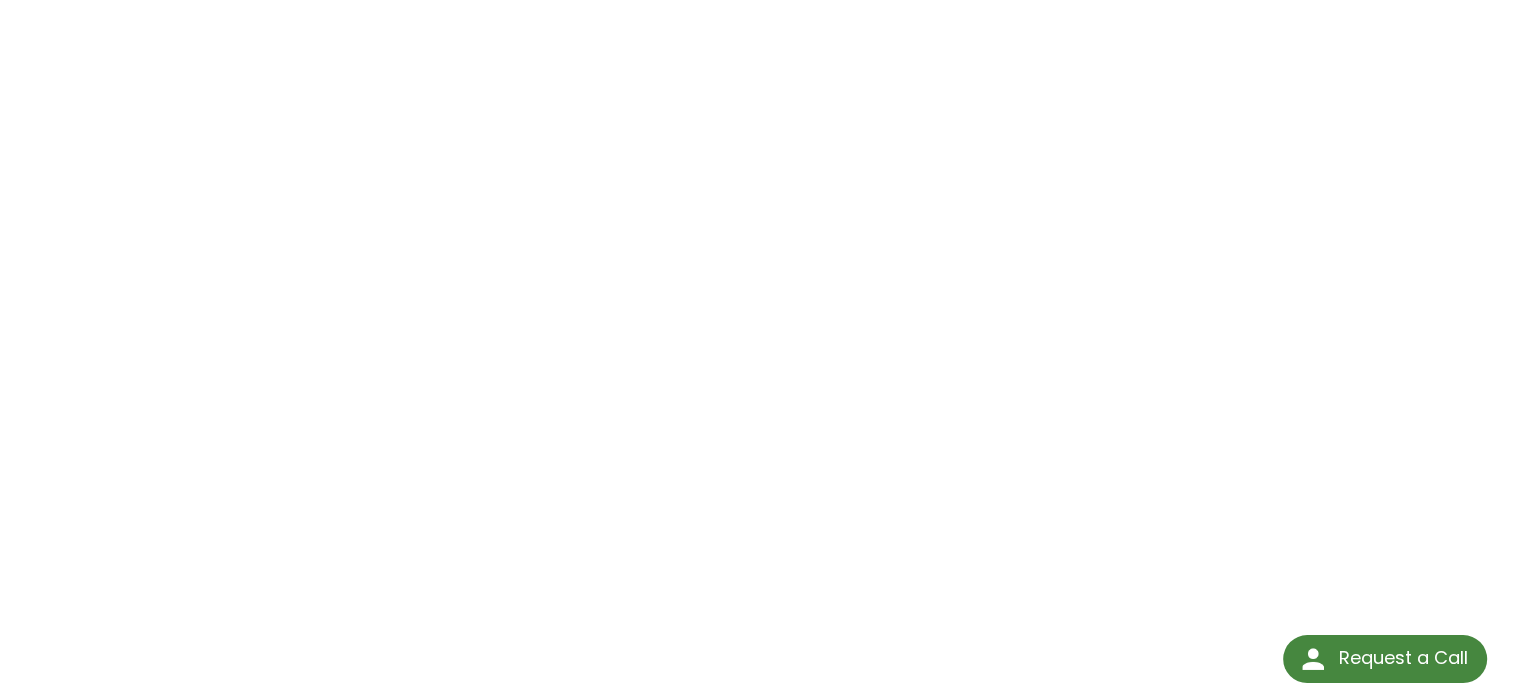 scroll, scrollTop: 287, scrollLeft: 0, axis: vertical 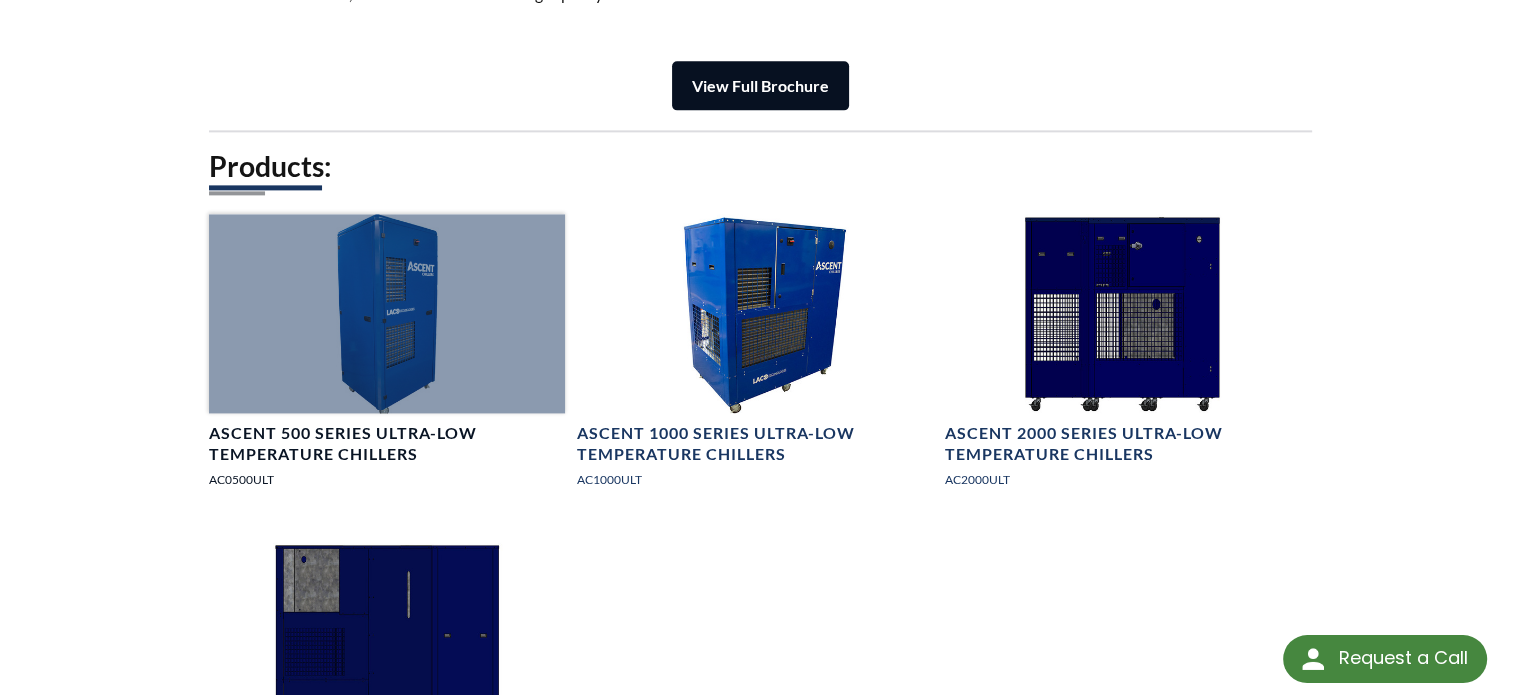 click at bounding box center [387, 314] 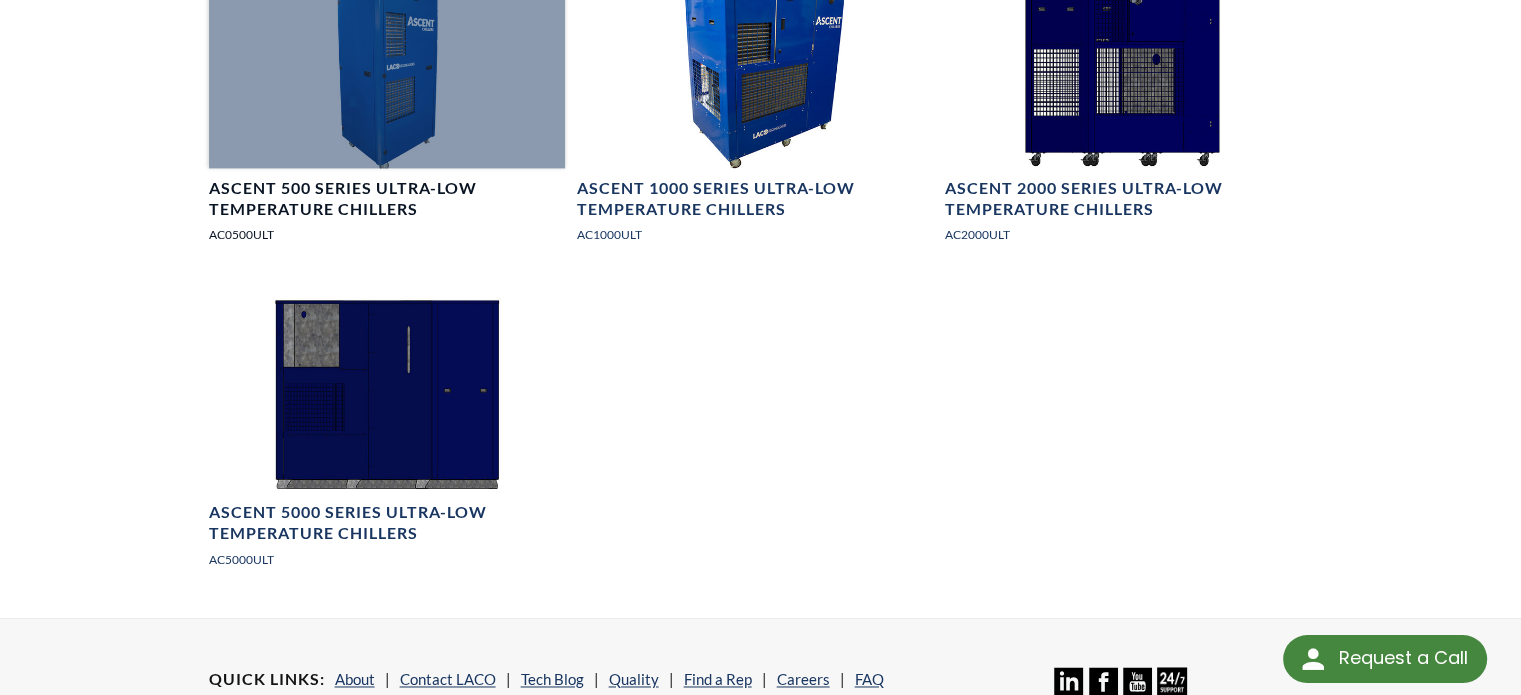 scroll, scrollTop: 2976, scrollLeft: 0, axis: vertical 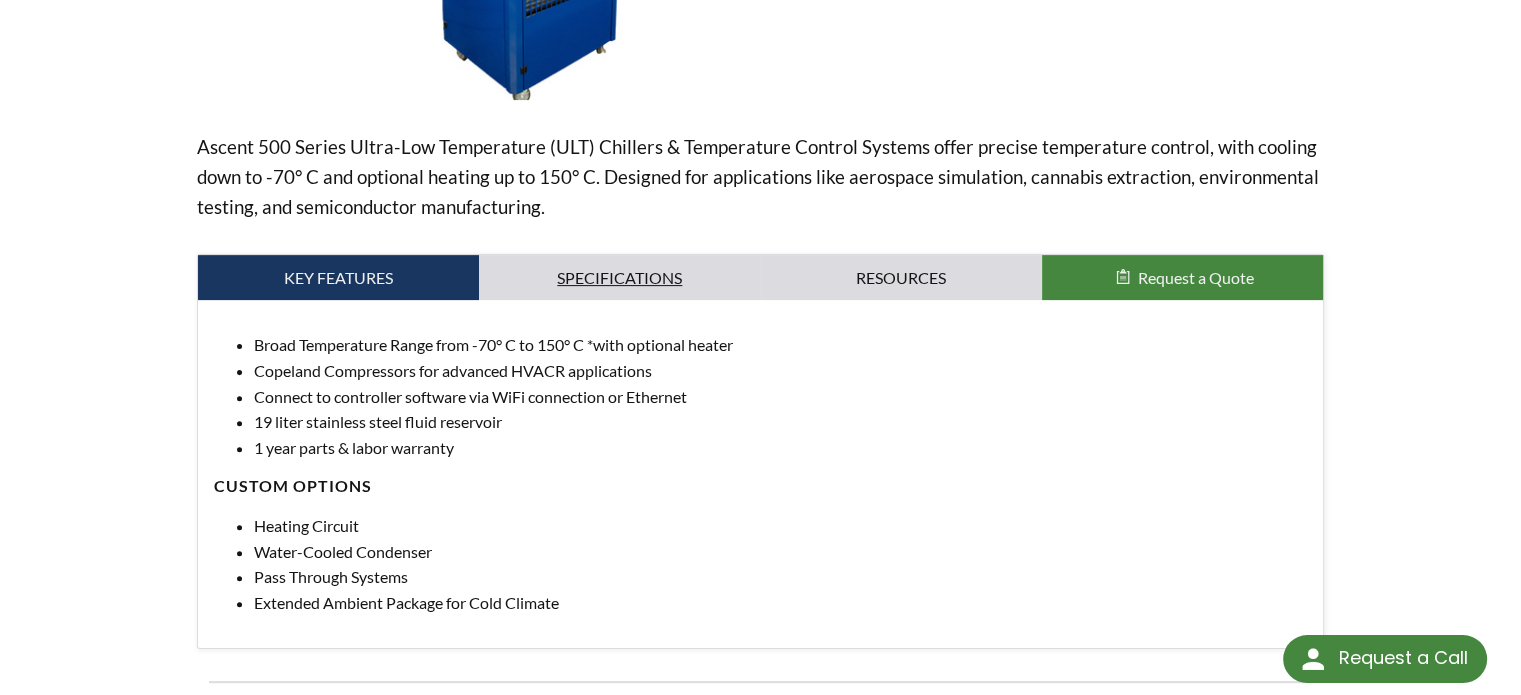 click on "Specifications" at bounding box center (338, 278) 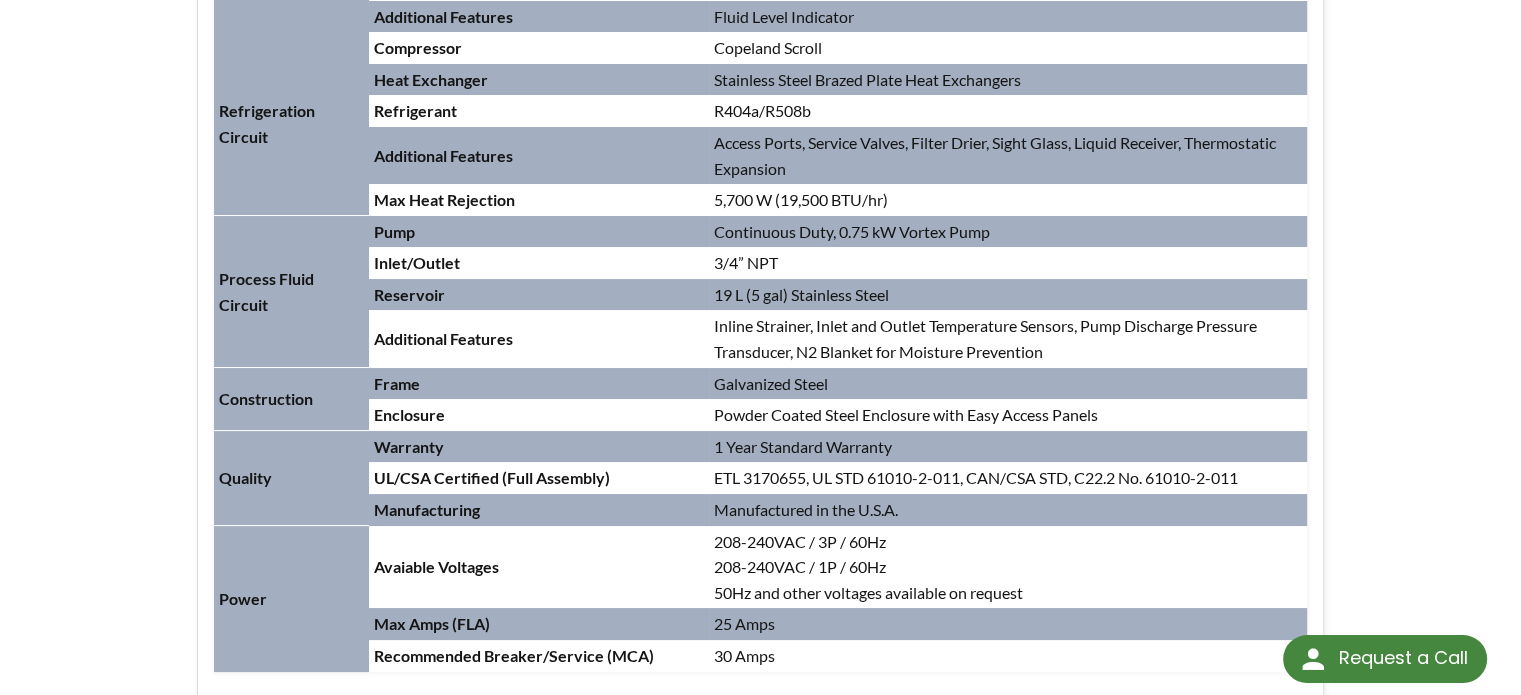 scroll, scrollTop: 1158, scrollLeft: 0, axis: vertical 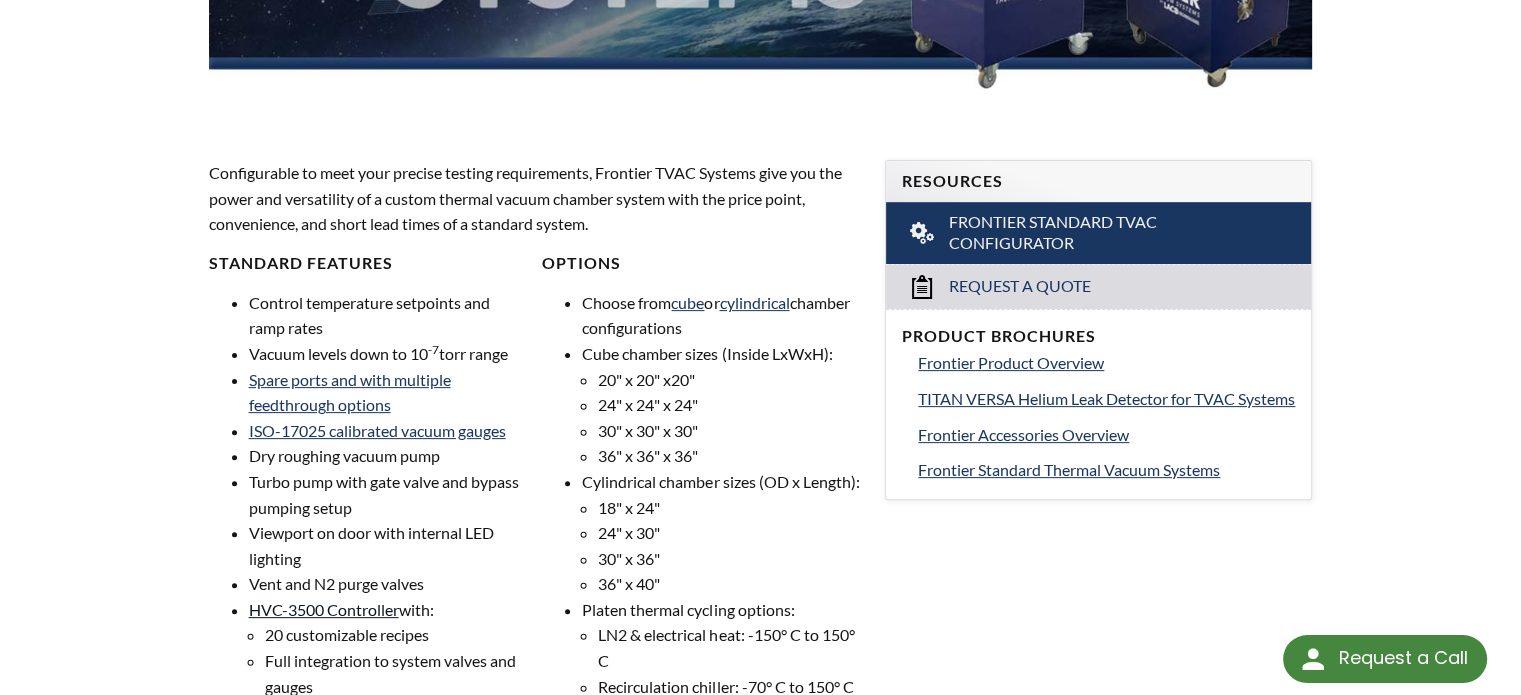 click on "HVC-3500 Controller" at bounding box center (324, 609) 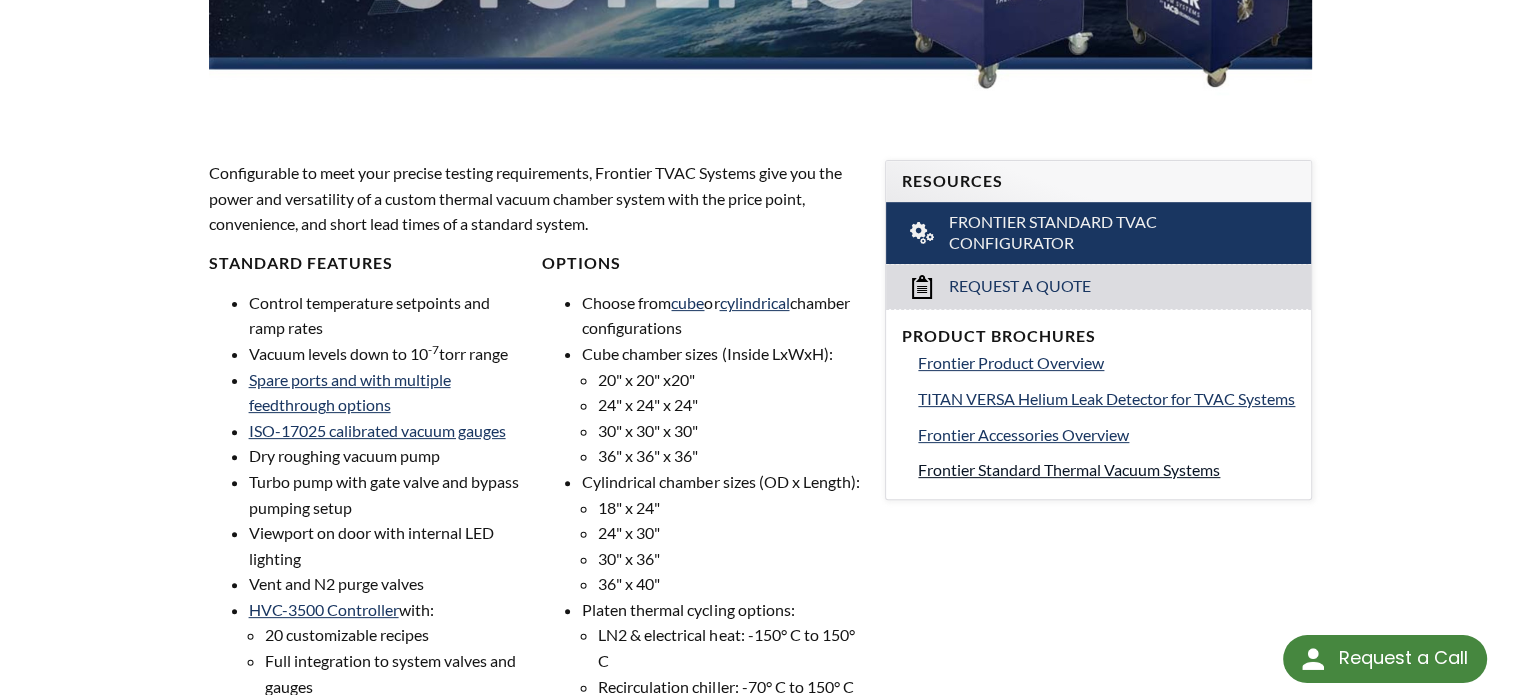 click on "Frontier Standard Thermal Vacuum Systems" at bounding box center (1069, 469) 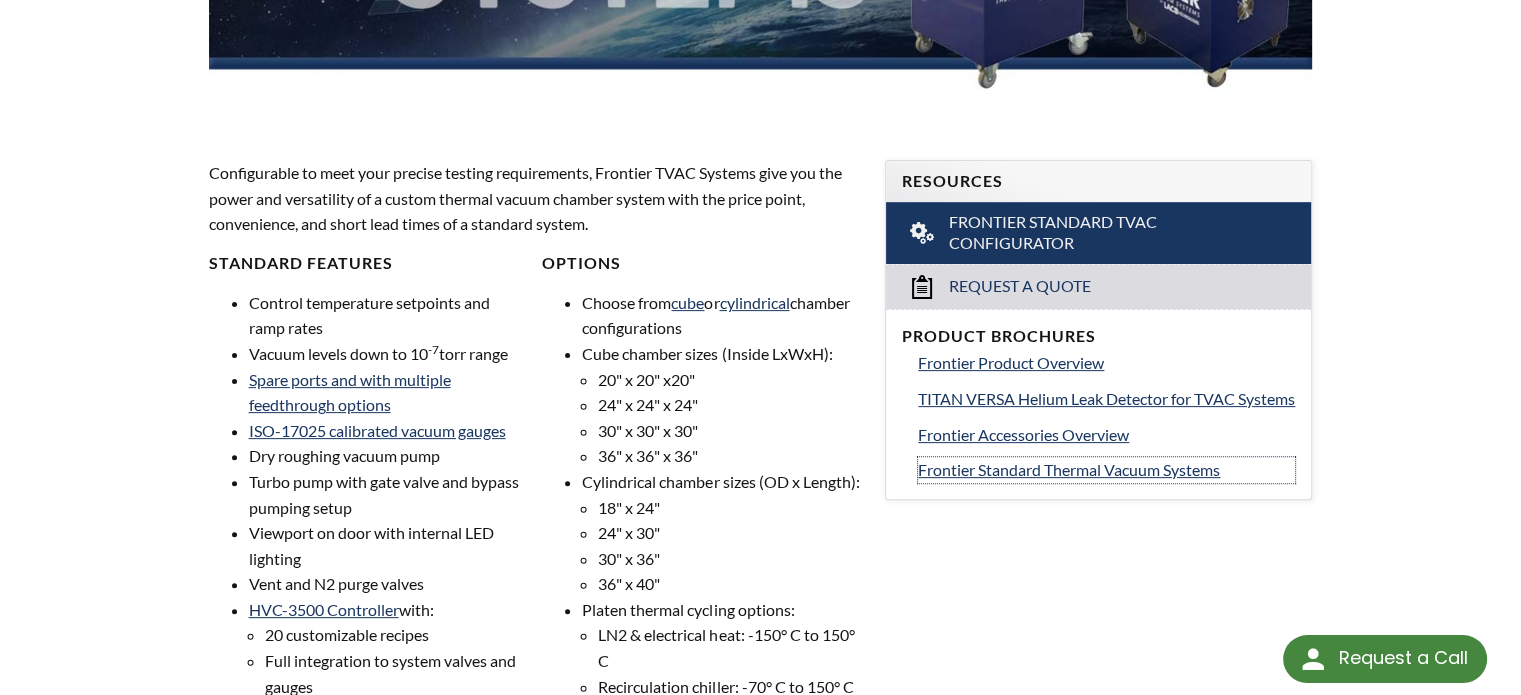 scroll, scrollTop: 0, scrollLeft: 0, axis: both 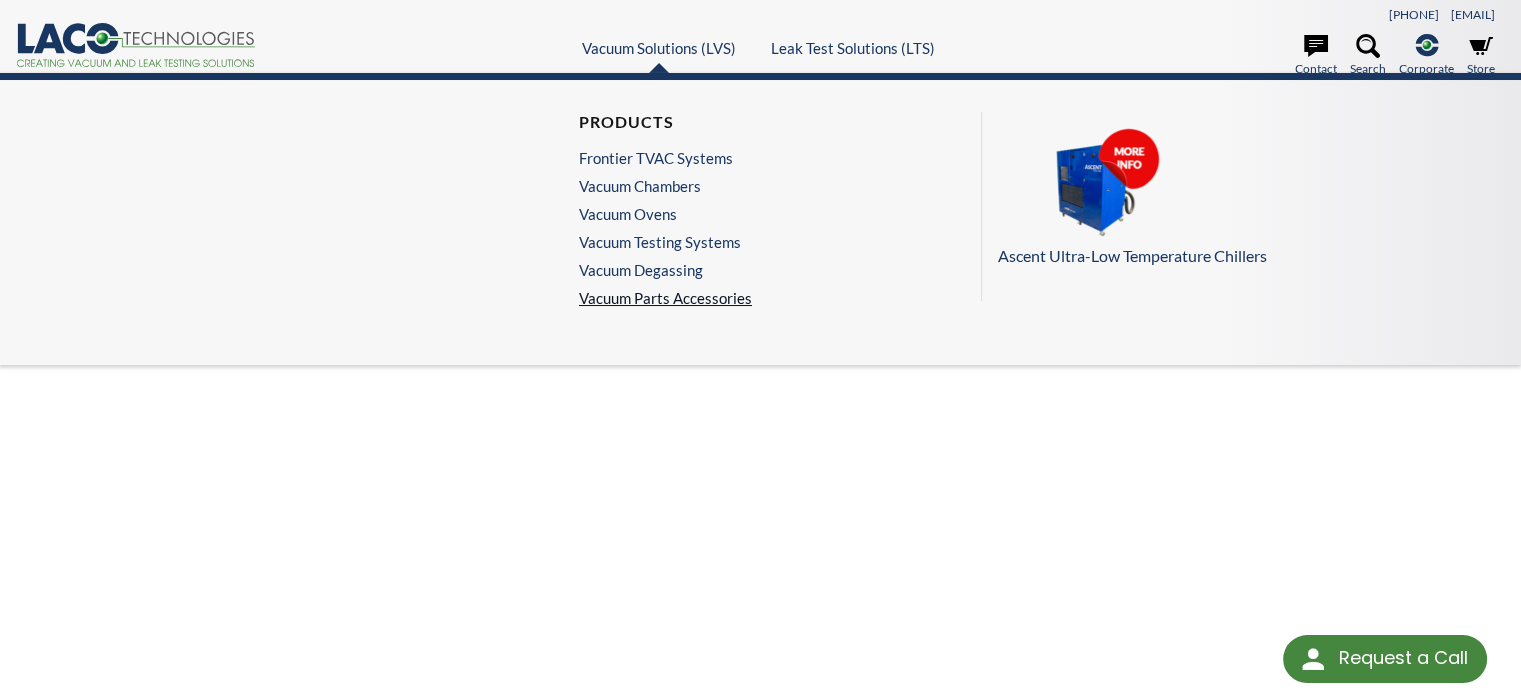 click on "Vacuum Parts Accessories" at bounding box center [665, 298] 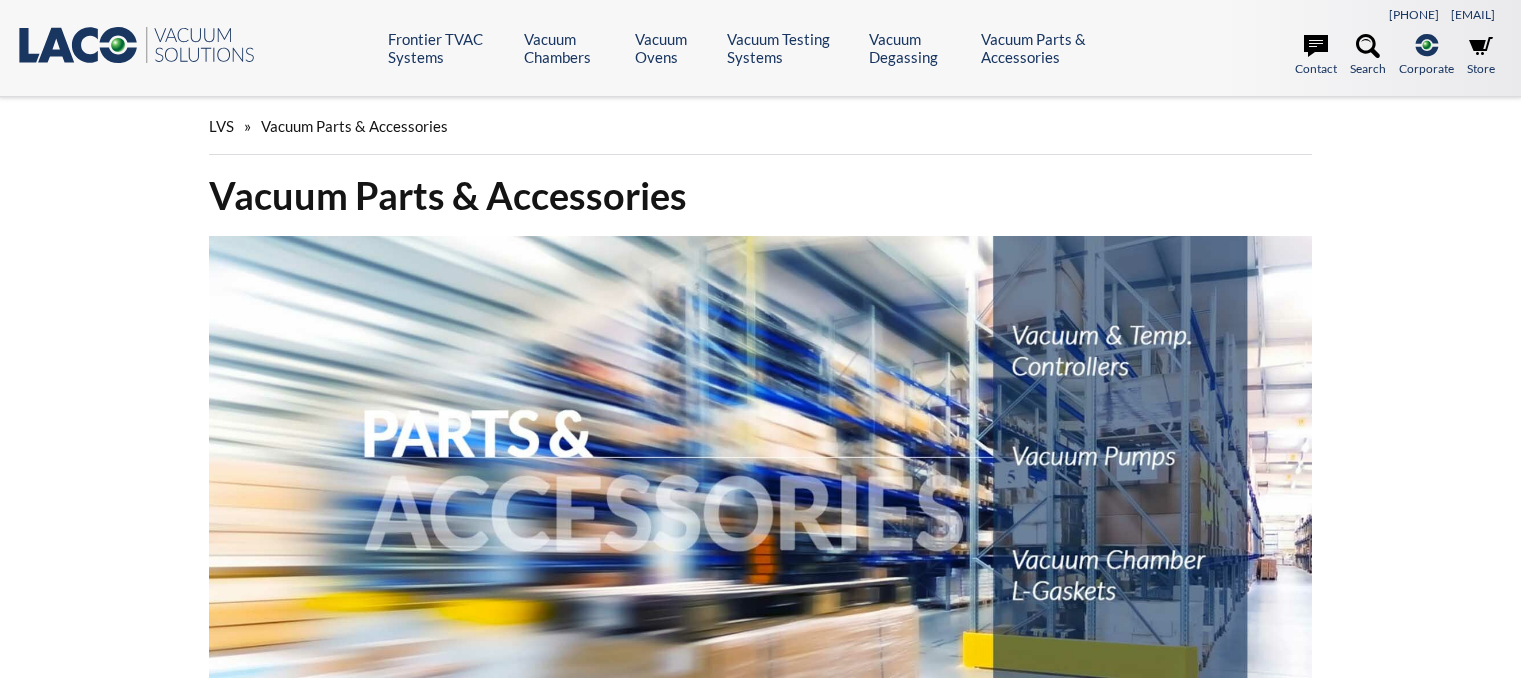 scroll, scrollTop: 0, scrollLeft: 0, axis: both 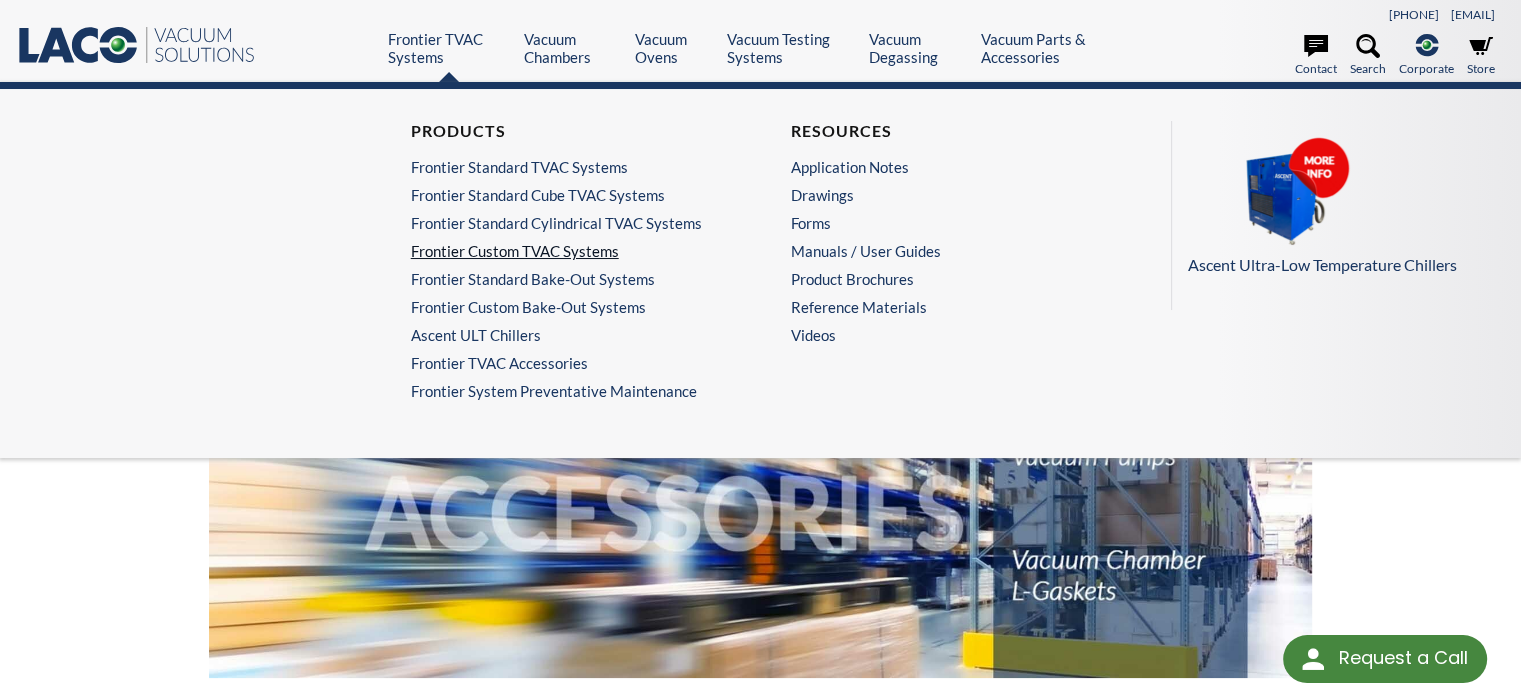 click on "Frontier Custom TVAC Systems" at bounding box center [565, 251] 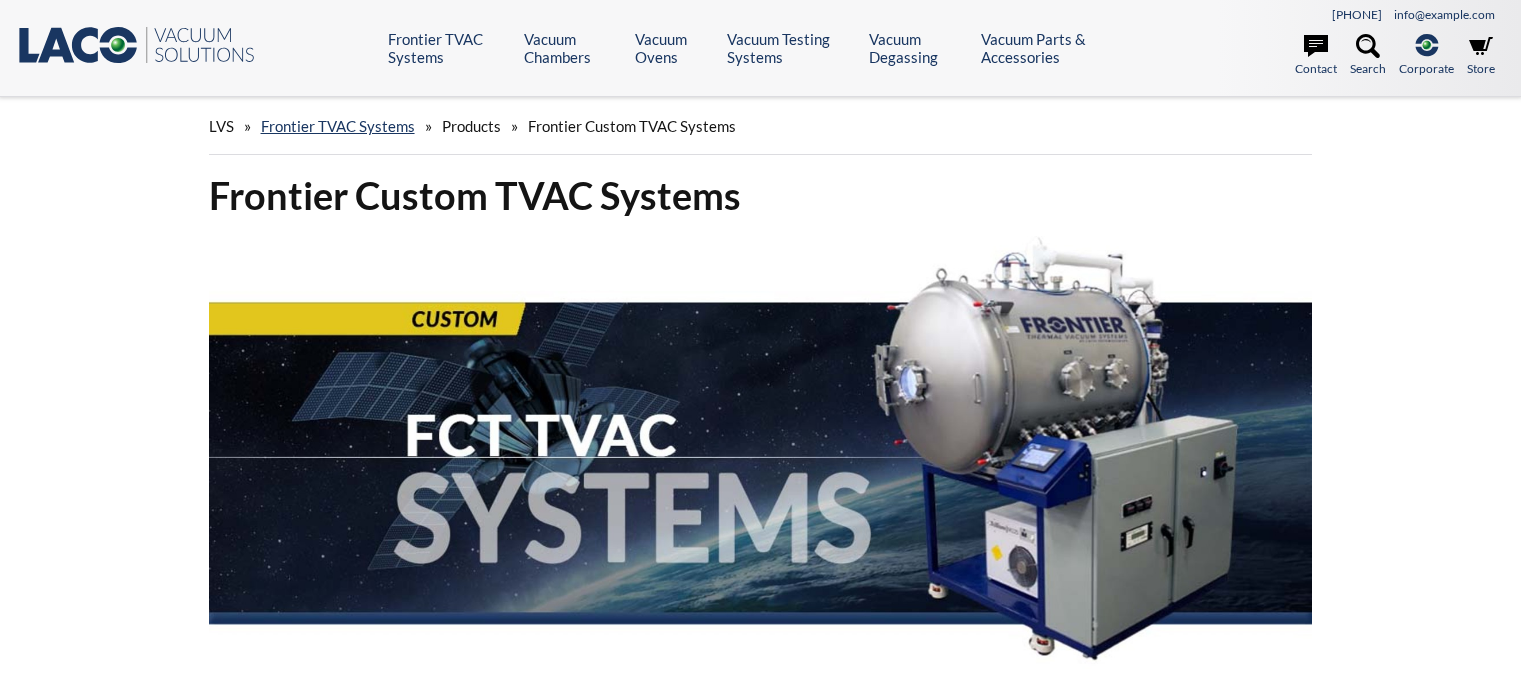 scroll, scrollTop: 0, scrollLeft: 0, axis: both 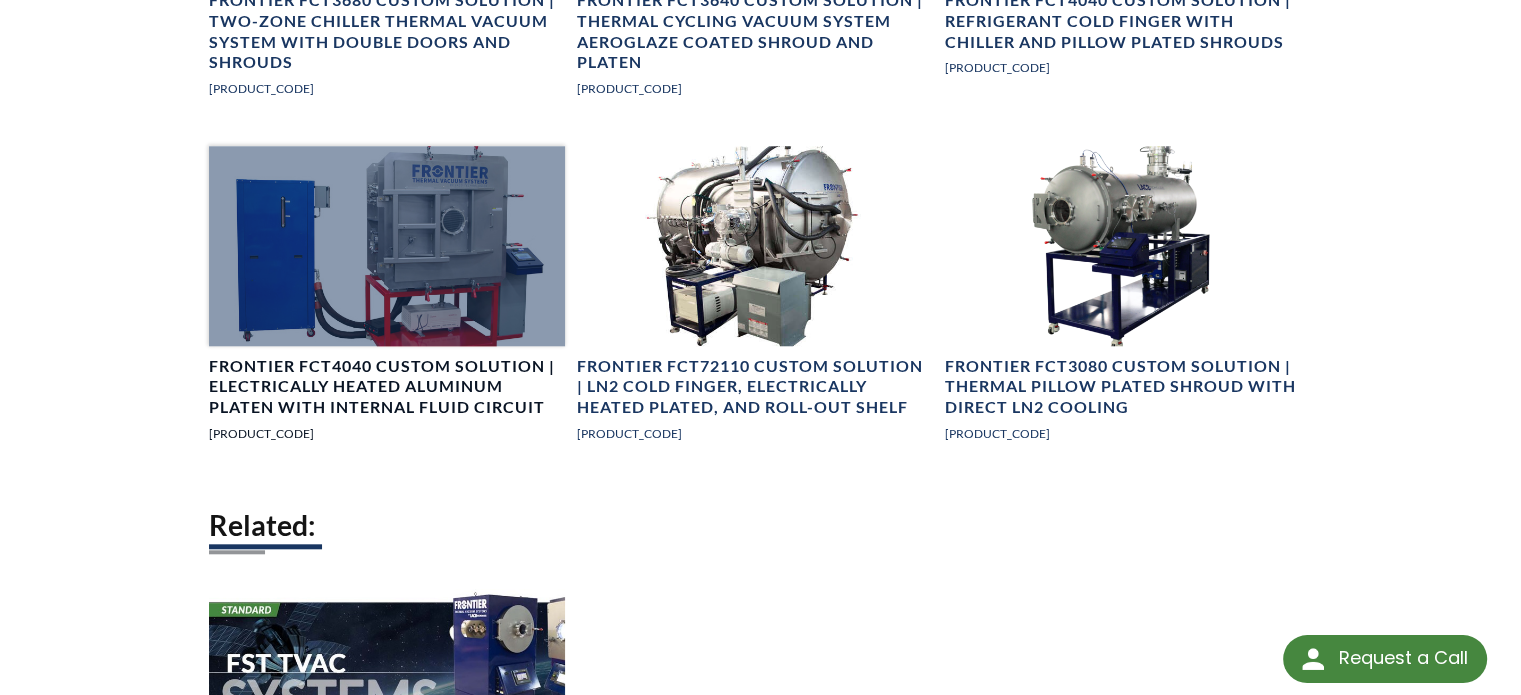 click at bounding box center [387, 246] 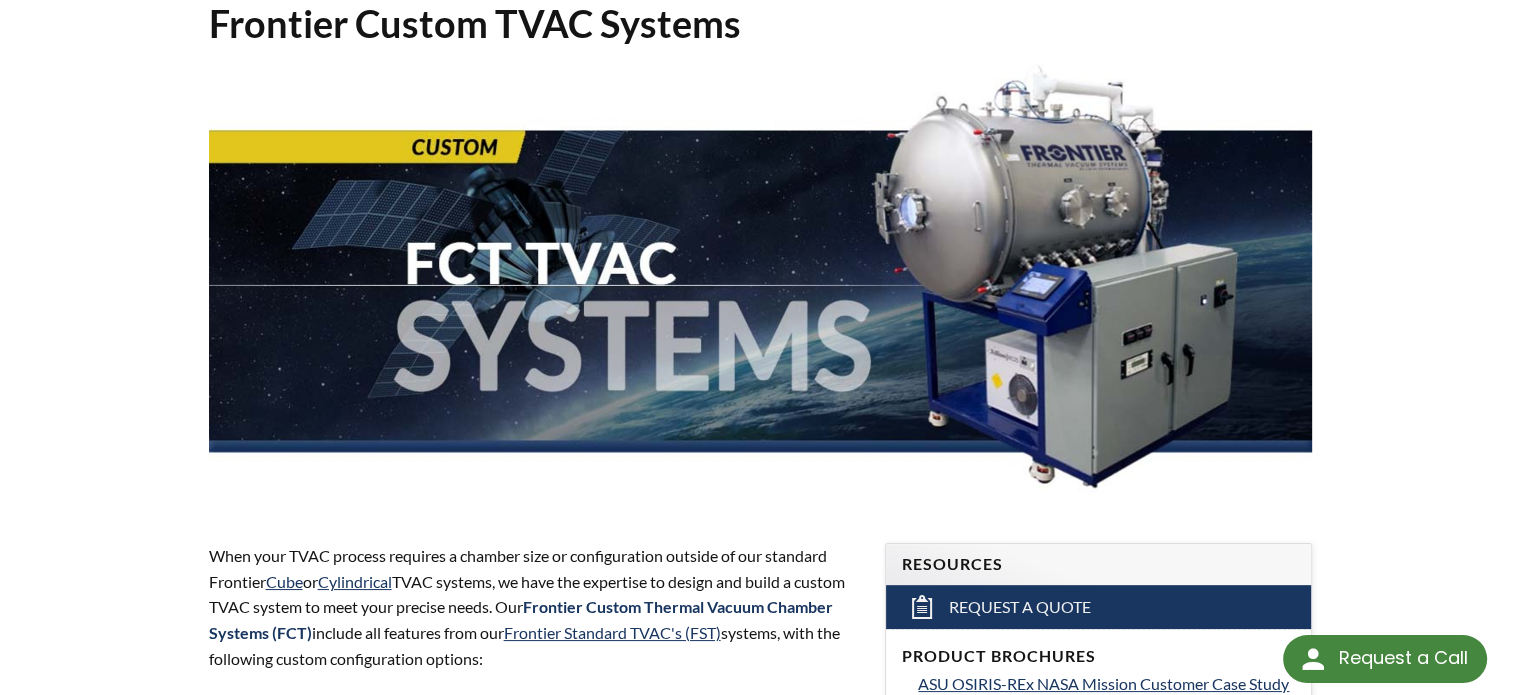 scroll, scrollTop: 376, scrollLeft: 0, axis: vertical 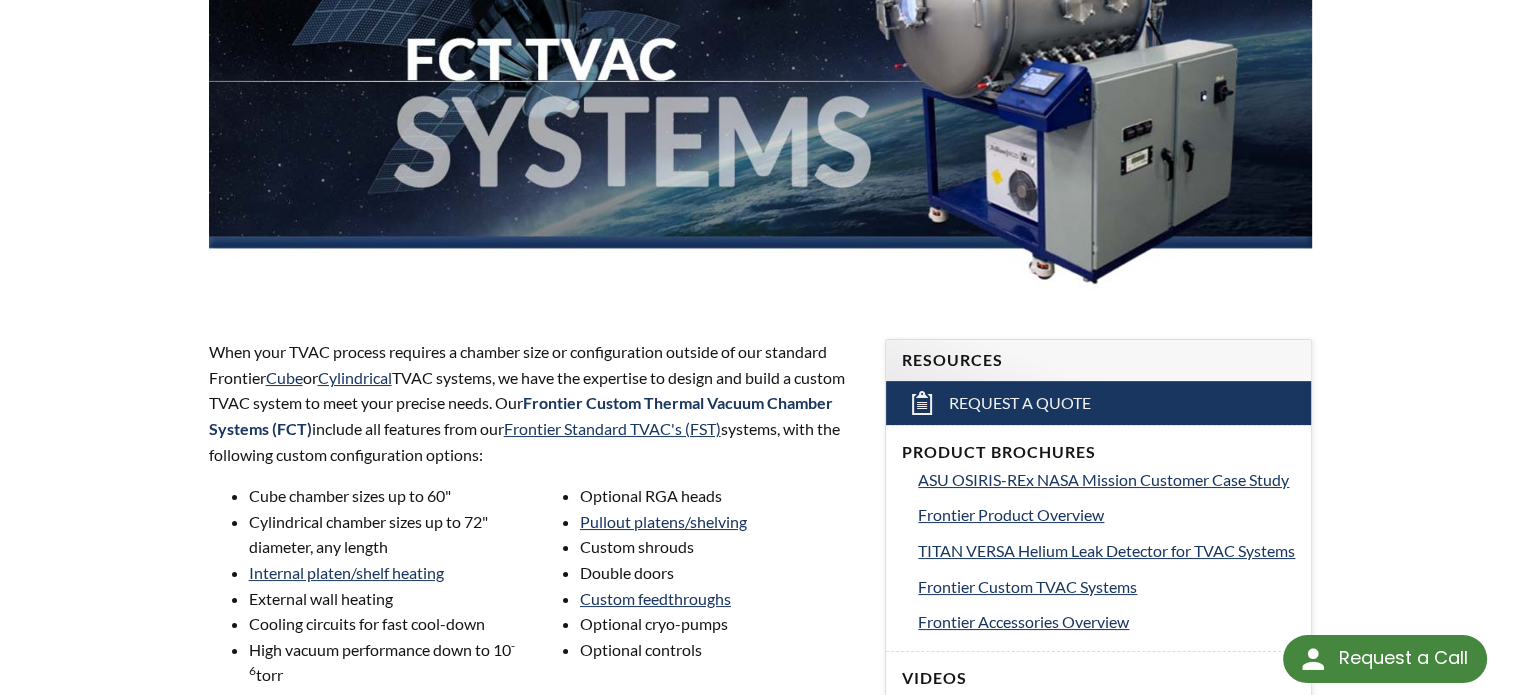 click on "Pullout platens/shelving" at bounding box center [720, 522] 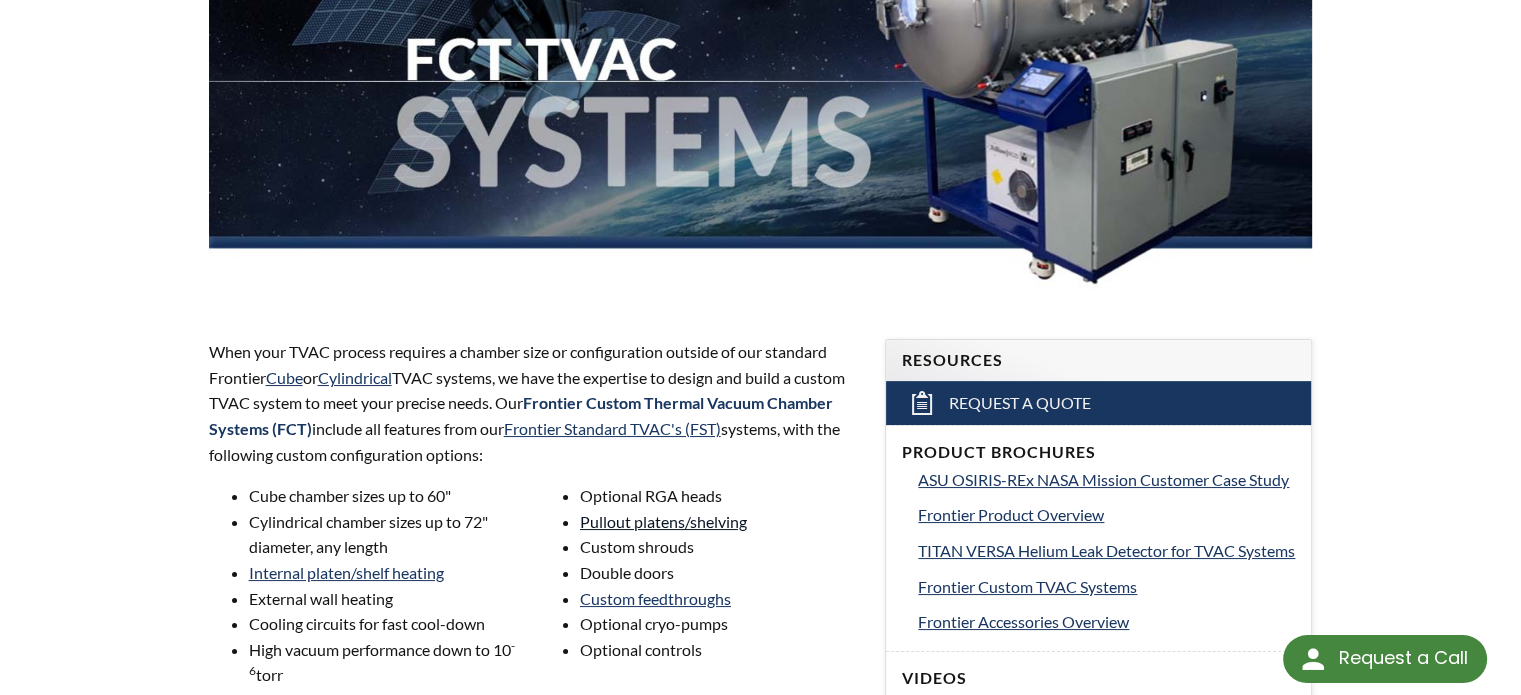 click on "Pullout platens/shelving" at bounding box center [346, 572] 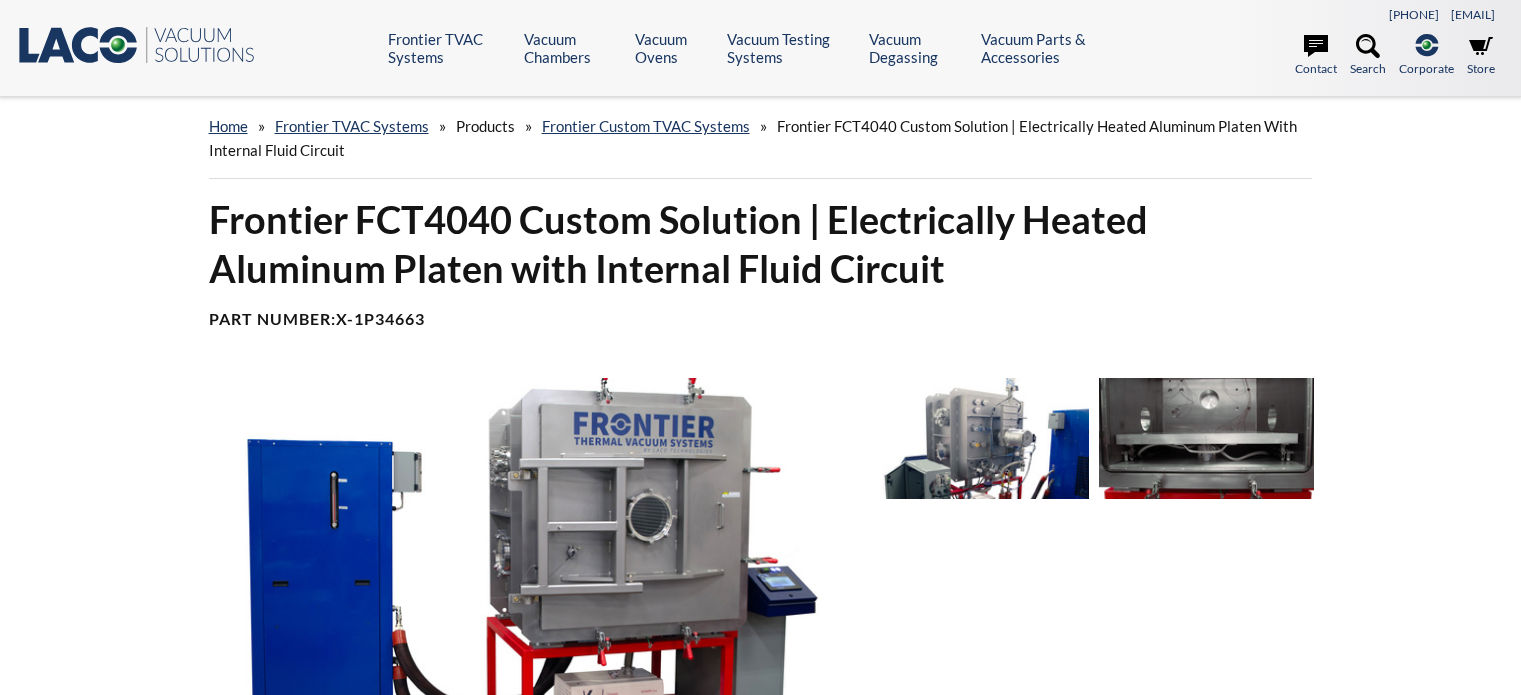scroll, scrollTop: 0, scrollLeft: 0, axis: both 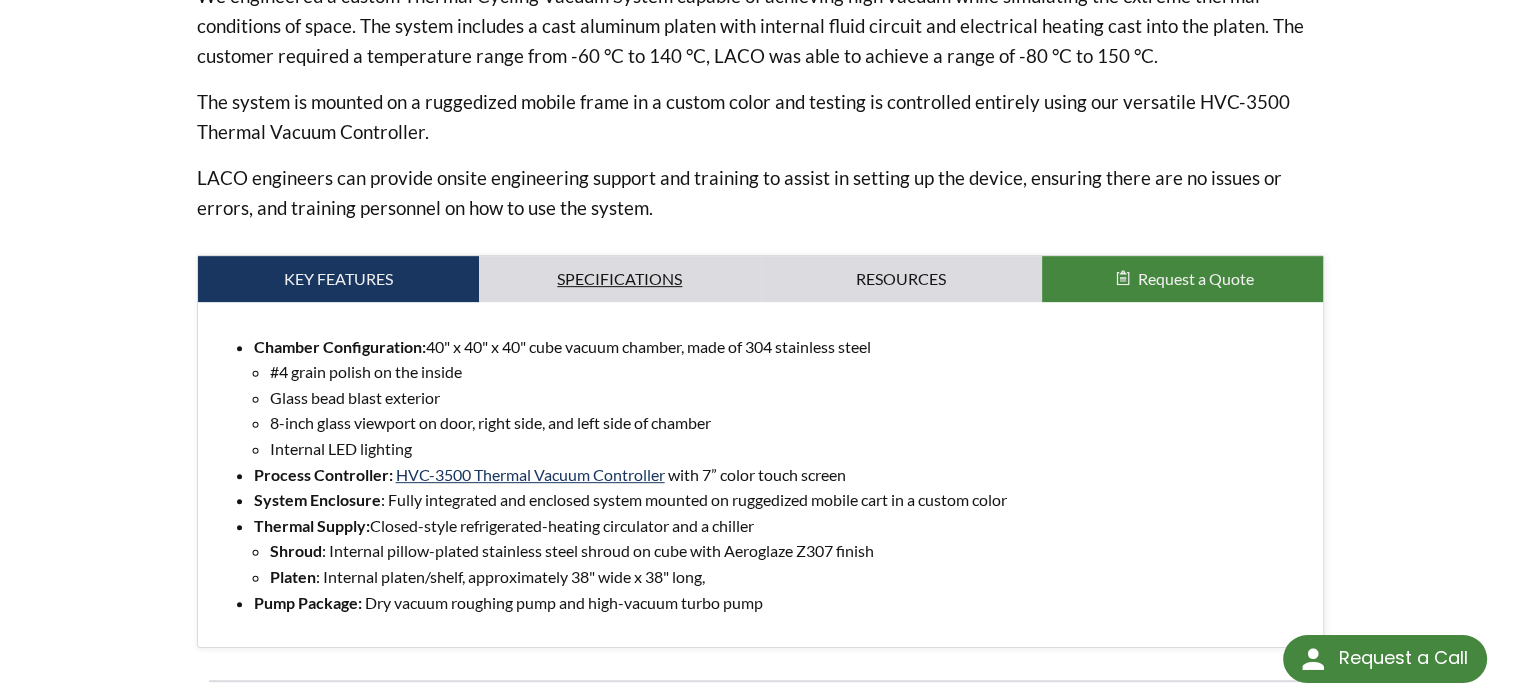 click on "Specifications" at bounding box center (338, 279) 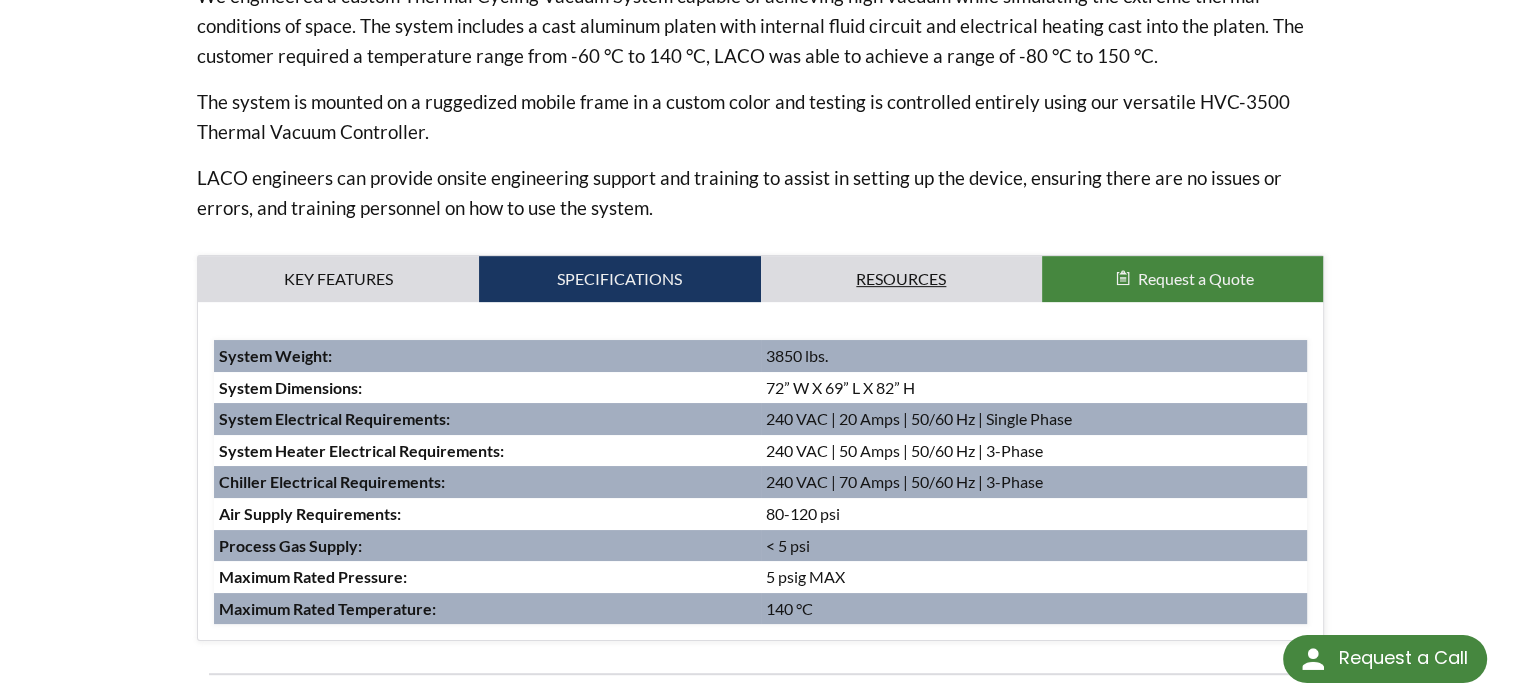 click on "Resources" at bounding box center (338, 279) 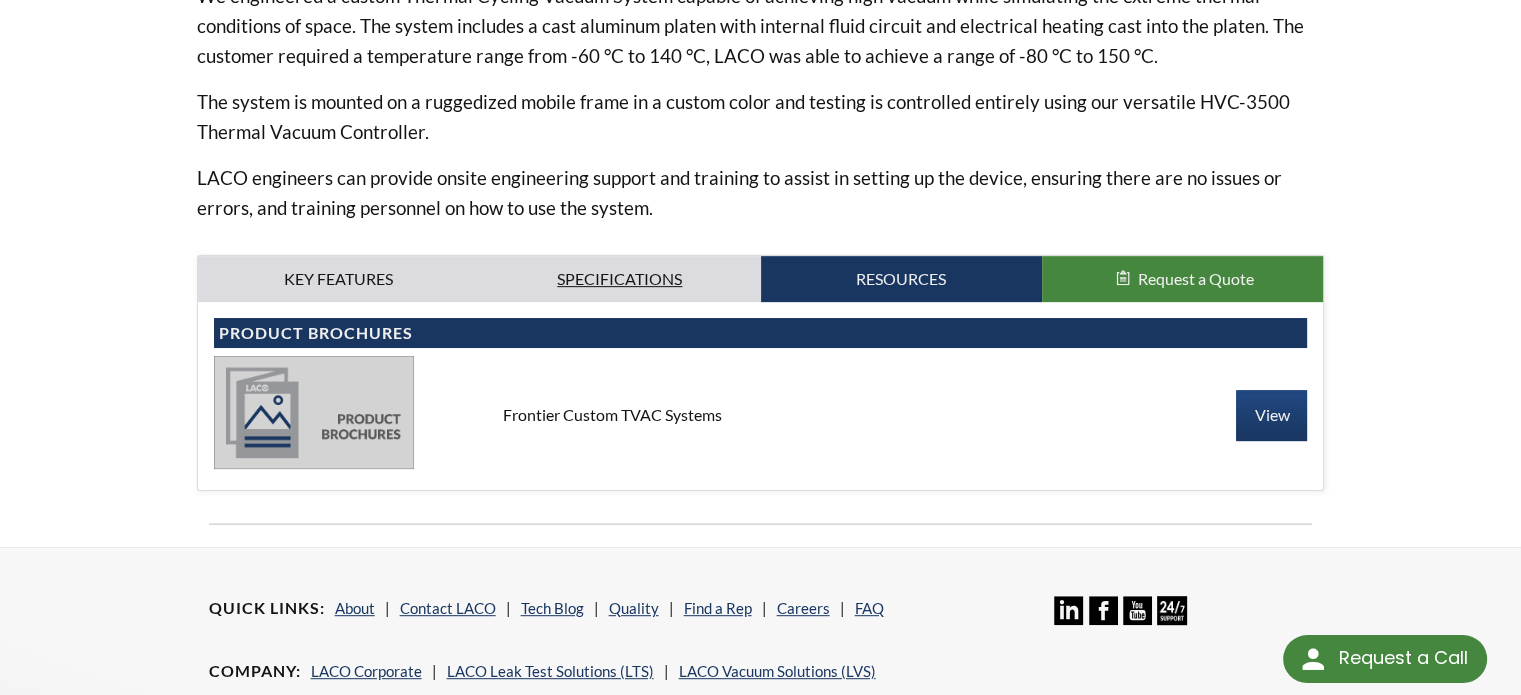 click on "Specifications" at bounding box center [338, 279] 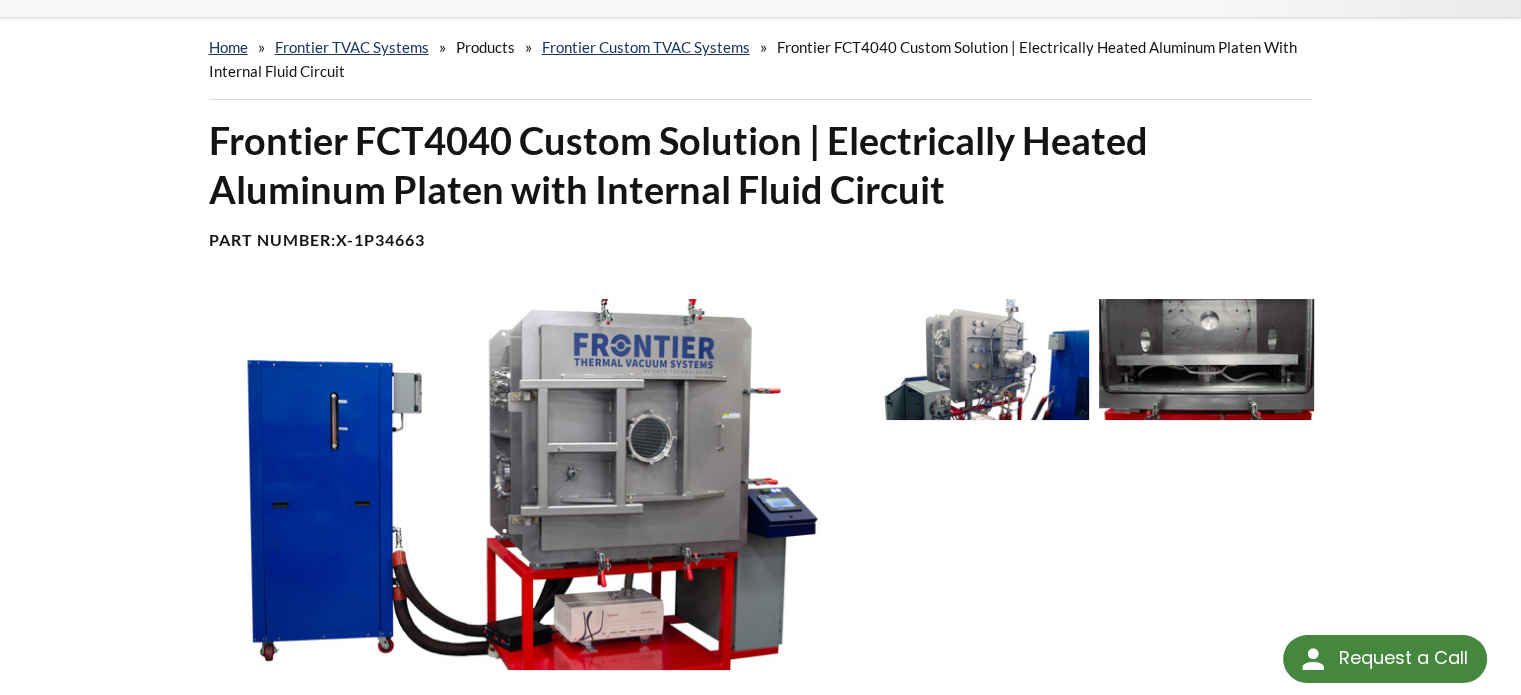 scroll, scrollTop: 78, scrollLeft: 0, axis: vertical 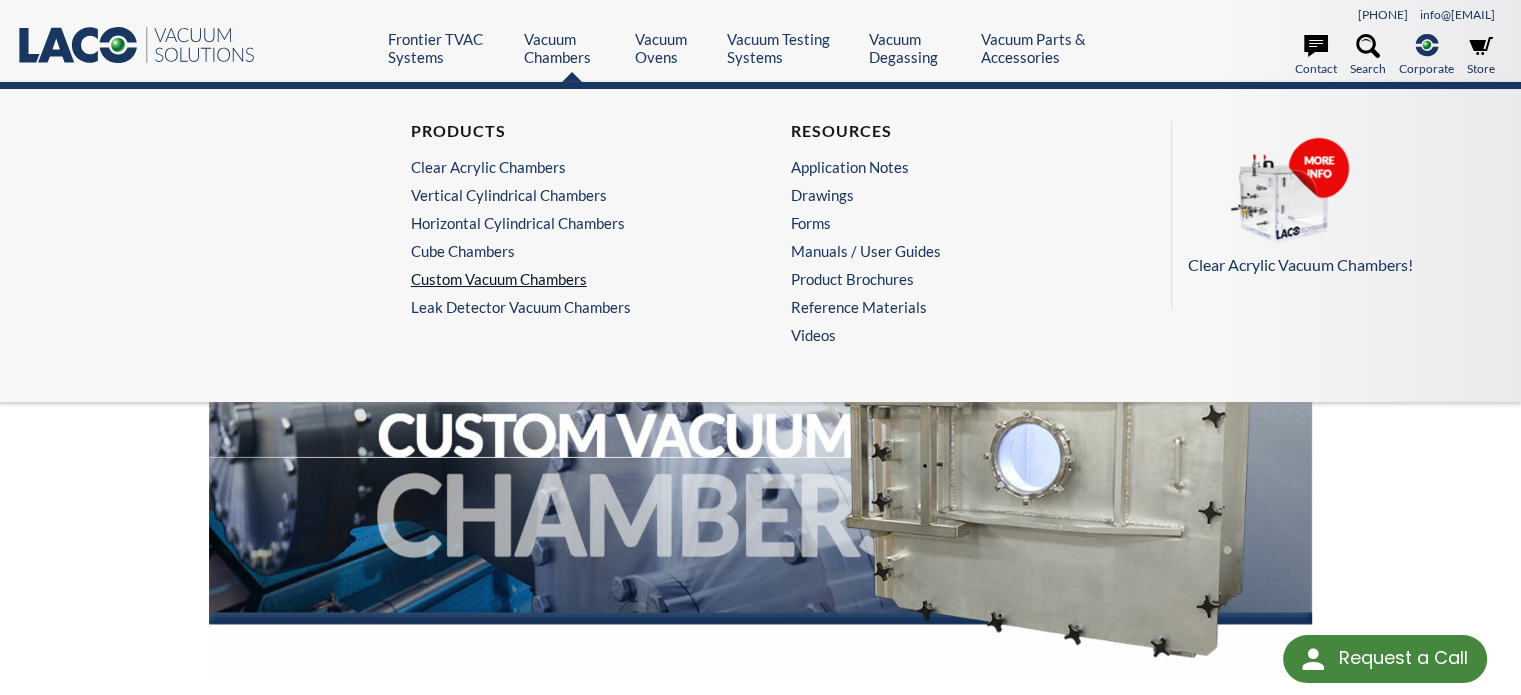 click on "Custom Vacuum Chambers" at bounding box center [565, 279] 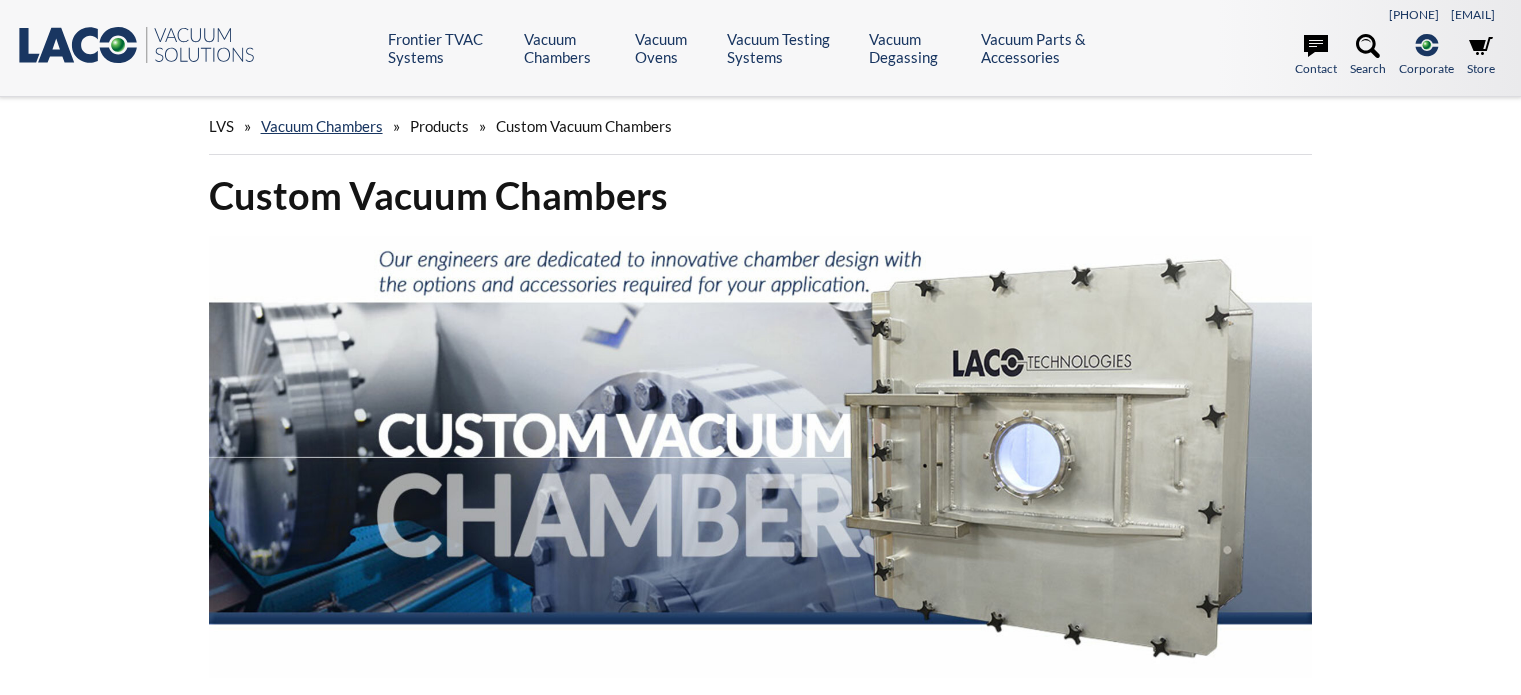scroll, scrollTop: 0, scrollLeft: 0, axis: both 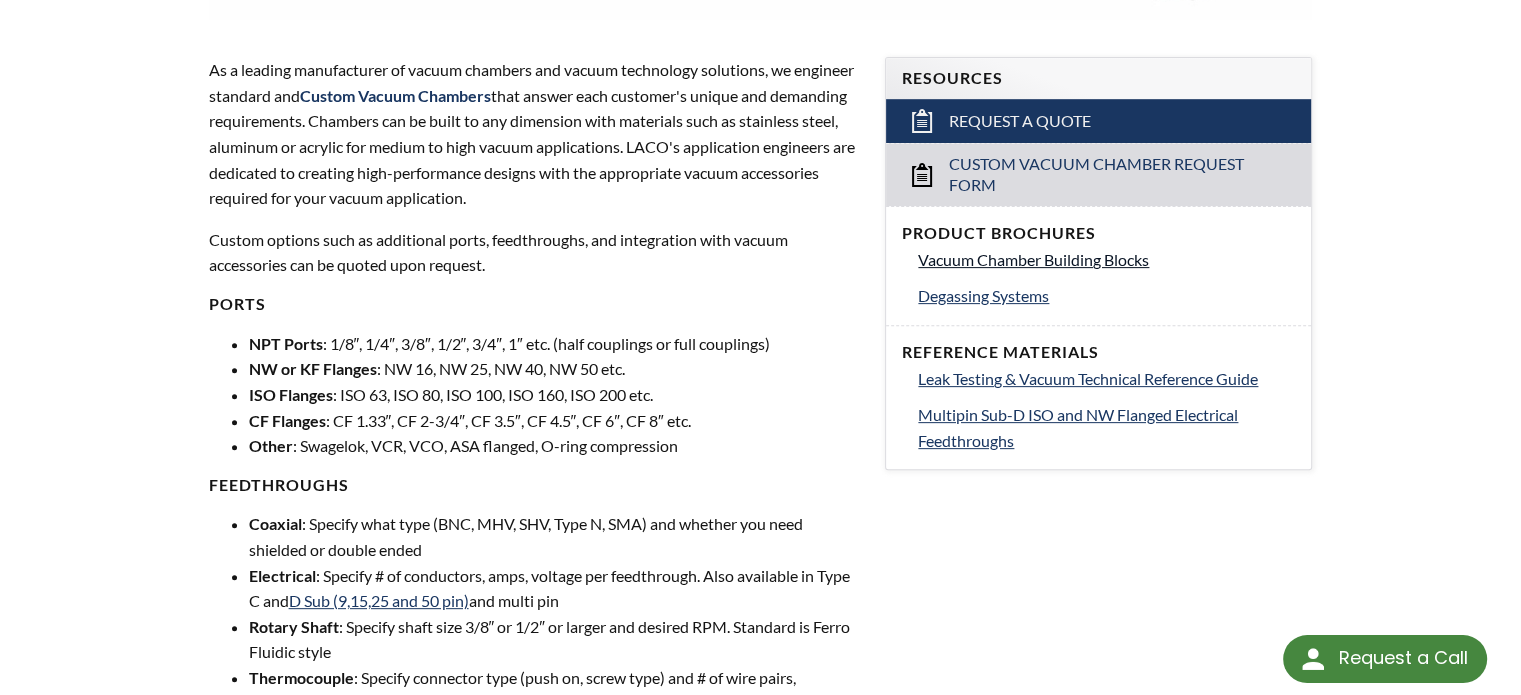 click on "Vacuum Chamber Building Blocks" at bounding box center [1033, 259] 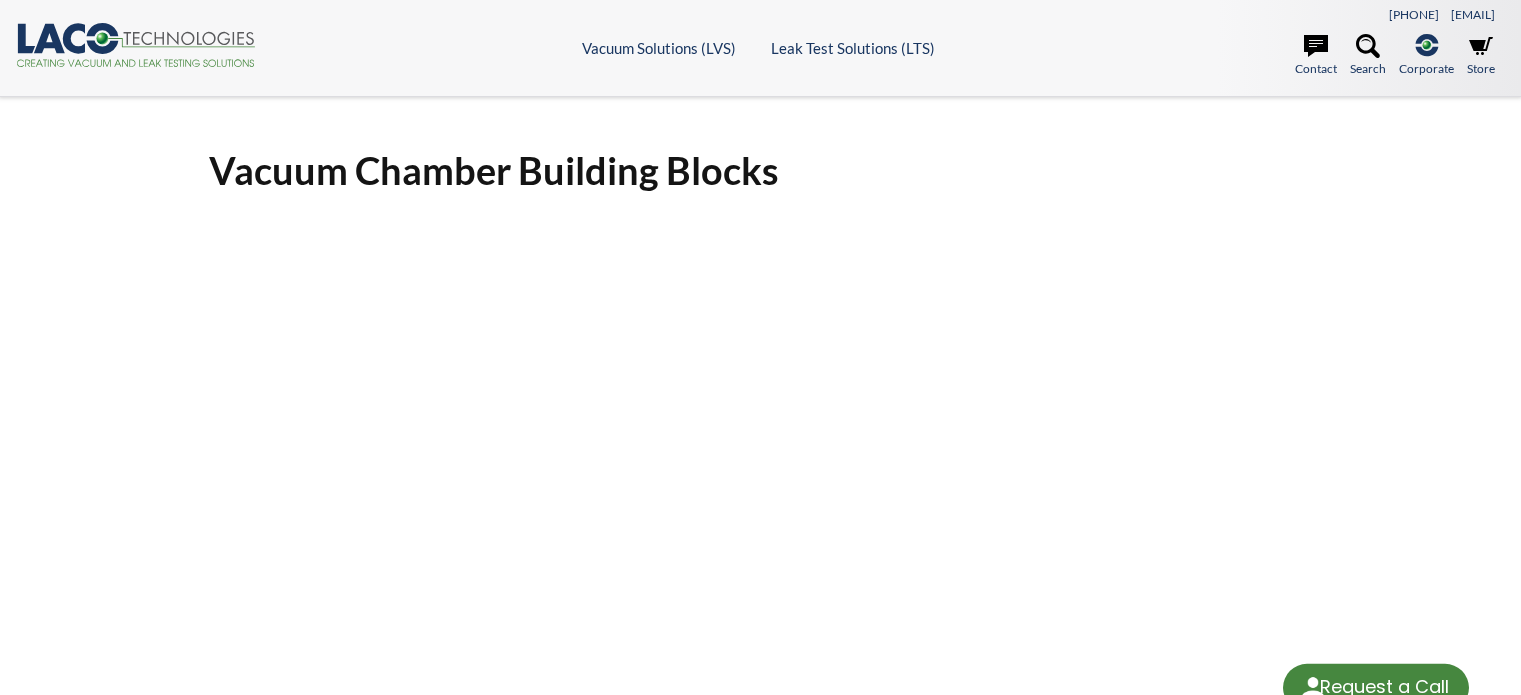 scroll, scrollTop: 0, scrollLeft: 0, axis: both 